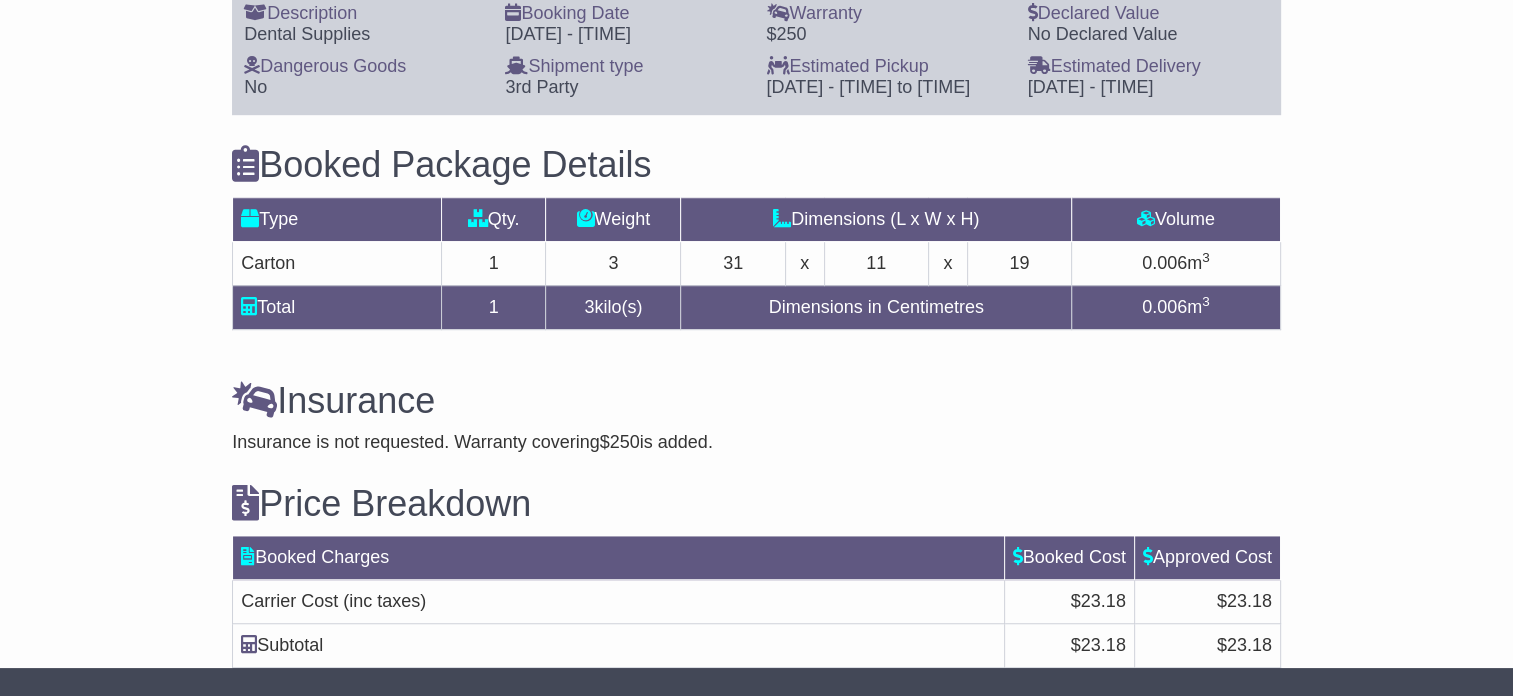 scroll, scrollTop: 0, scrollLeft: 0, axis: both 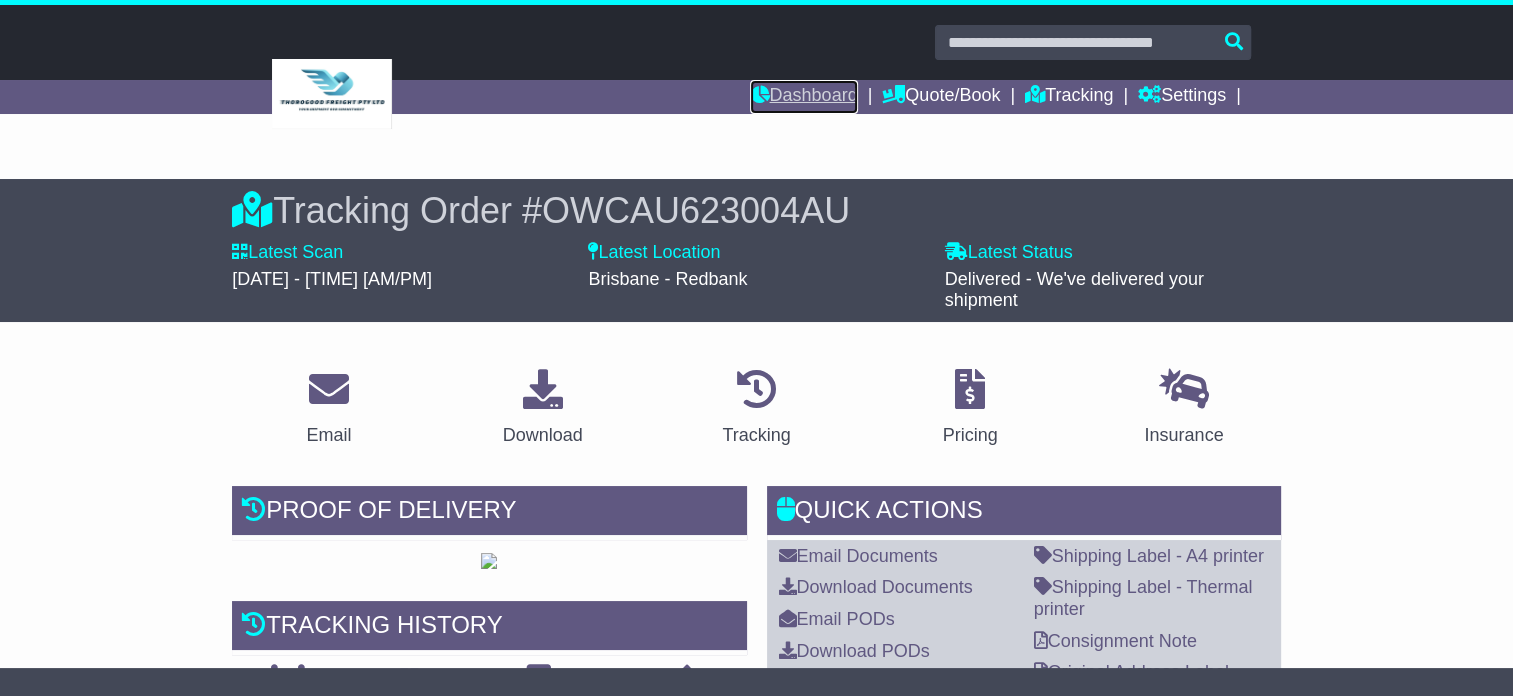 click on "Dashboard" at bounding box center (803, 97) 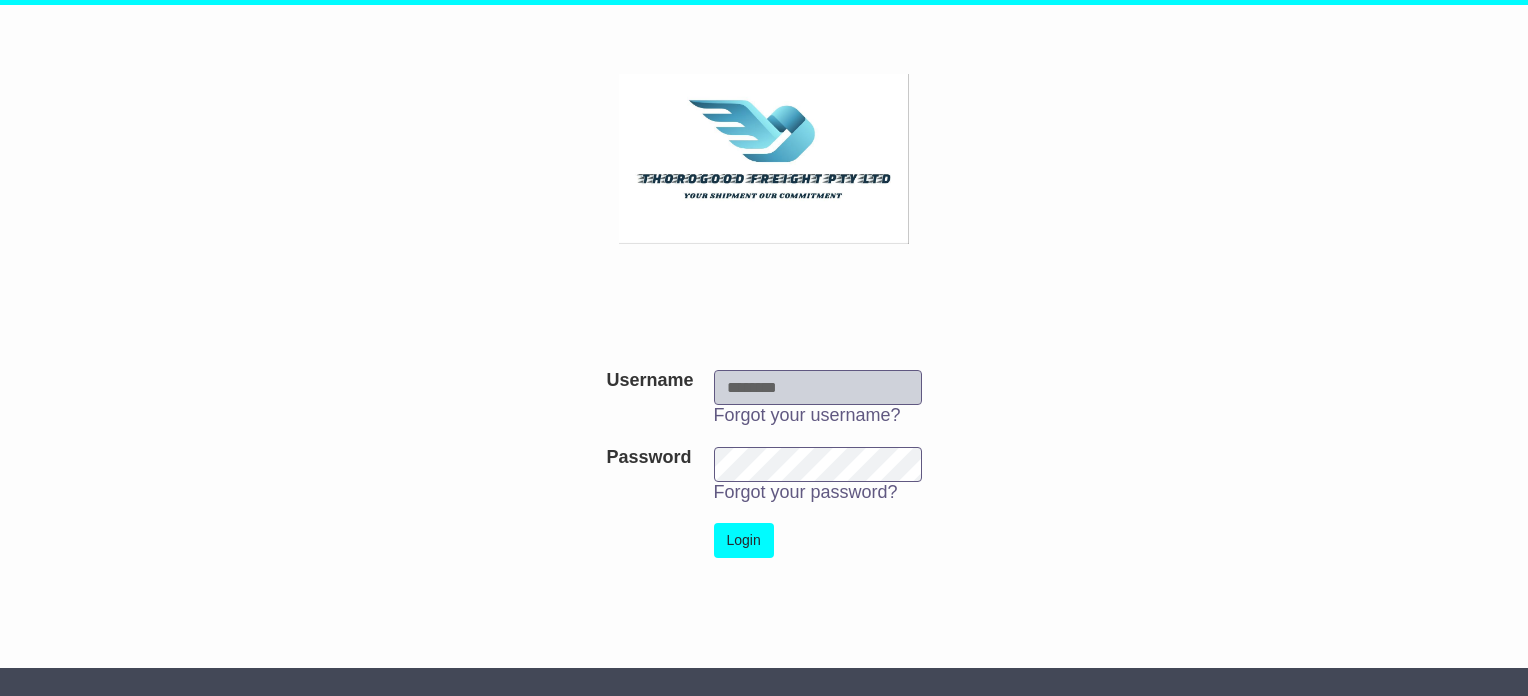 scroll, scrollTop: 0, scrollLeft: 0, axis: both 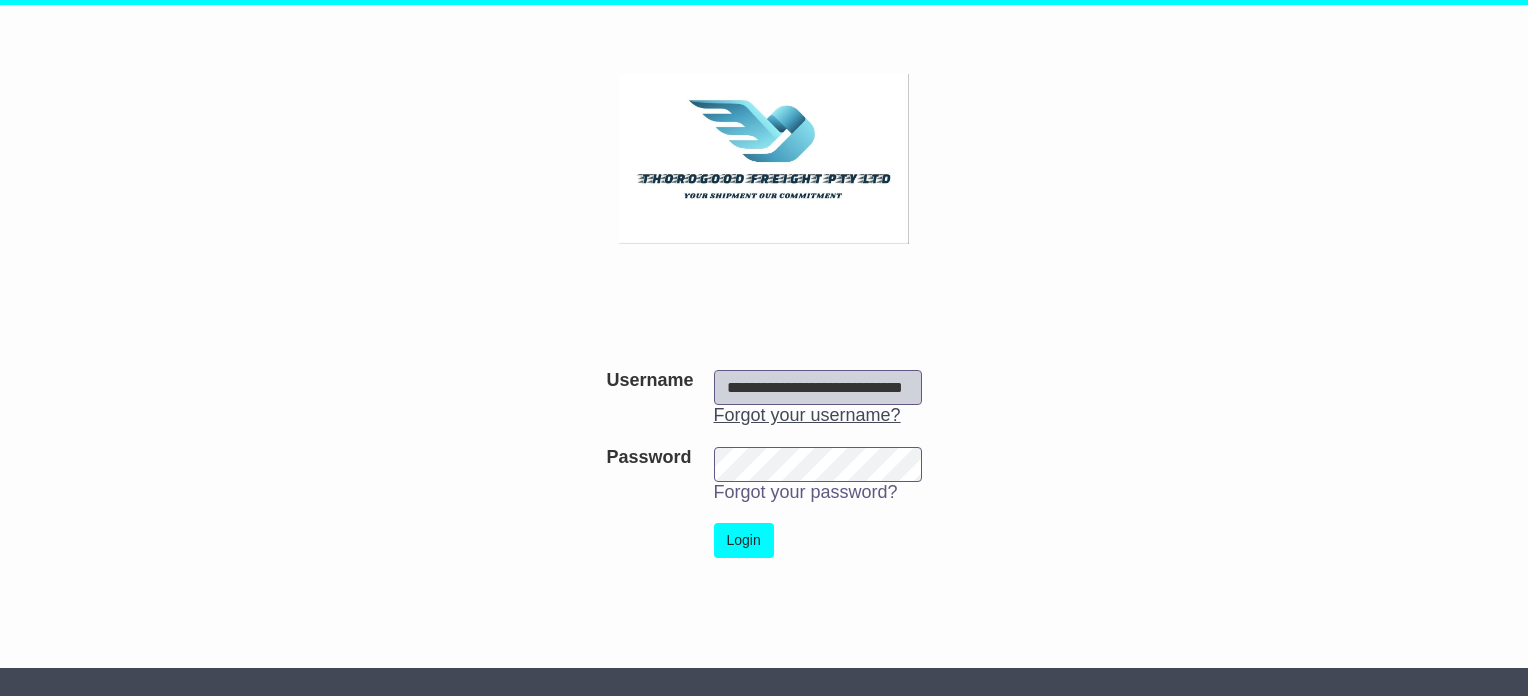 drag, startPoint x: 888, startPoint y: 391, endPoint x: 888, endPoint y: 412, distance: 21 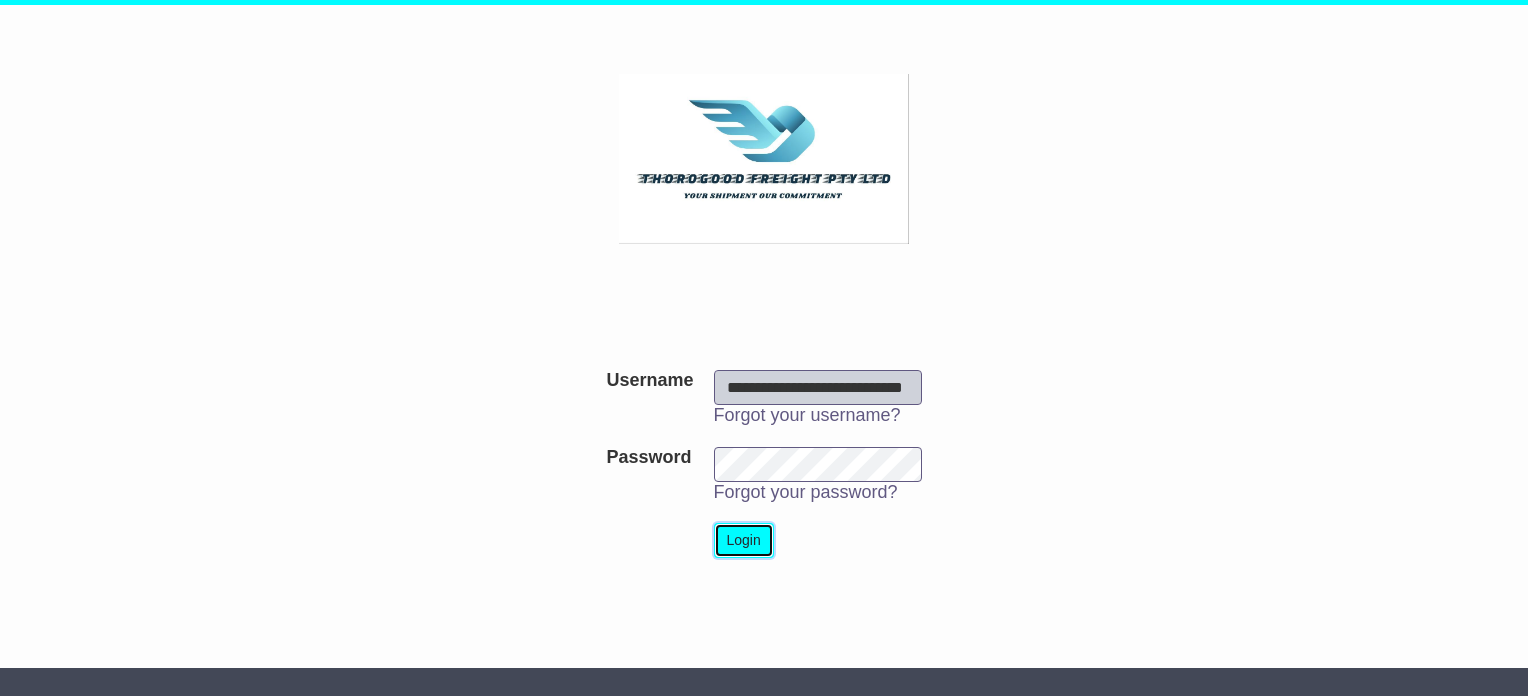 click on "Login" at bounding box center [744, 540] 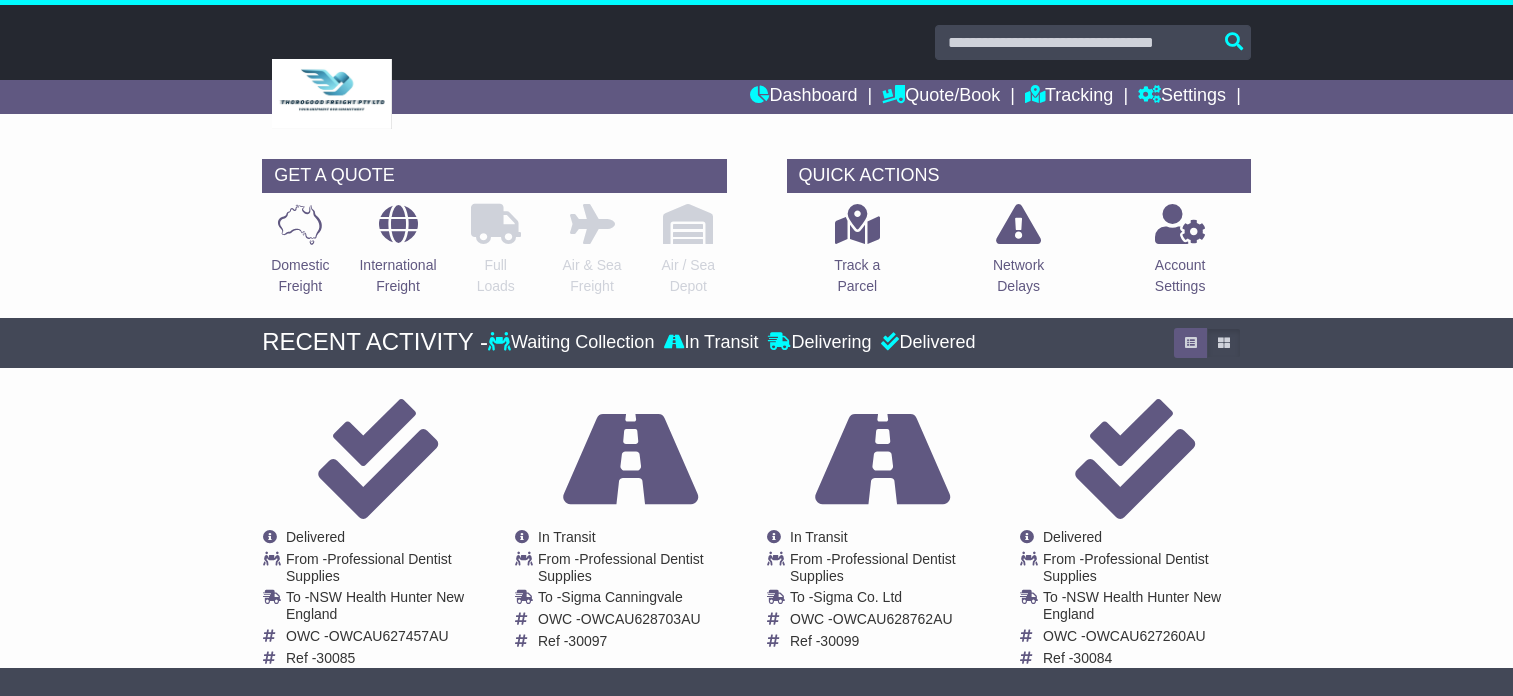 scroll, scrollTop: 0, scrollLeft: 0, axis: both 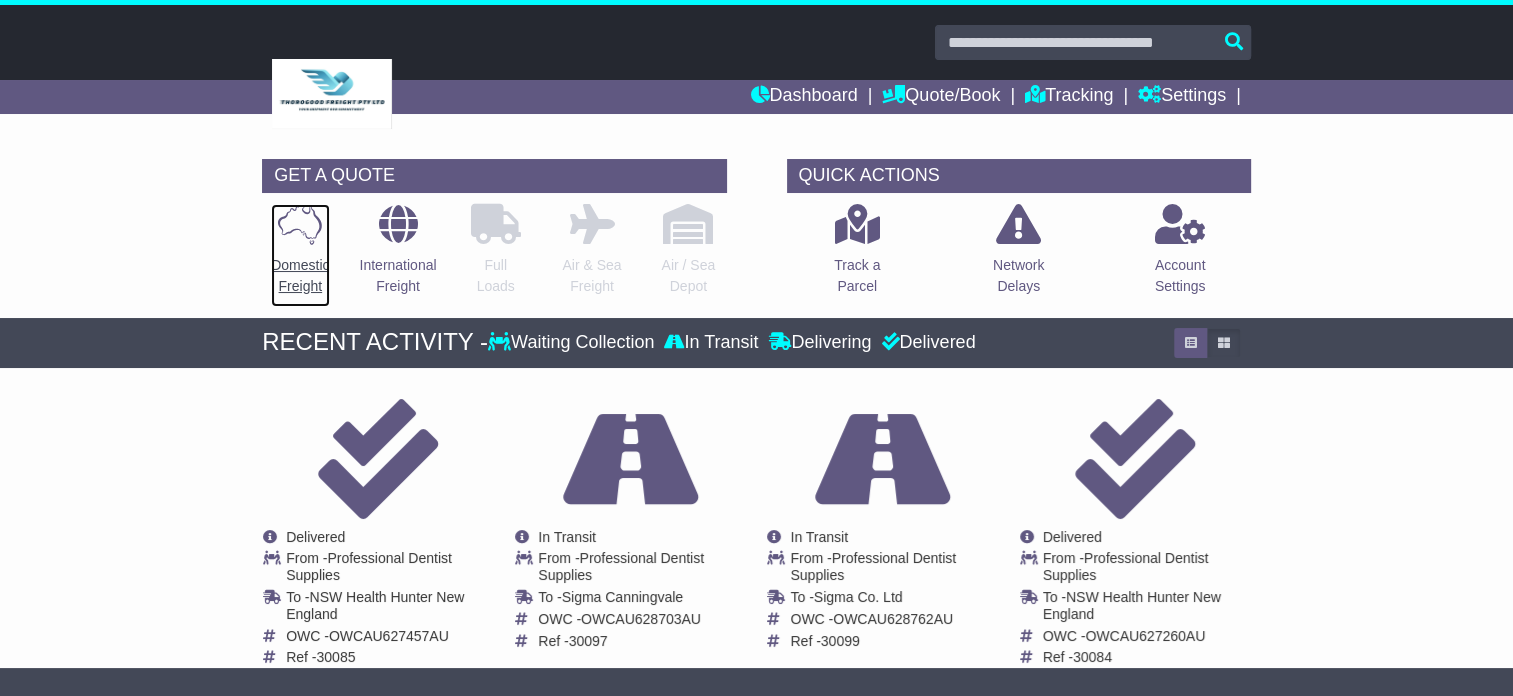 click on "Domestic Freight" at bounding box center (300, 276) 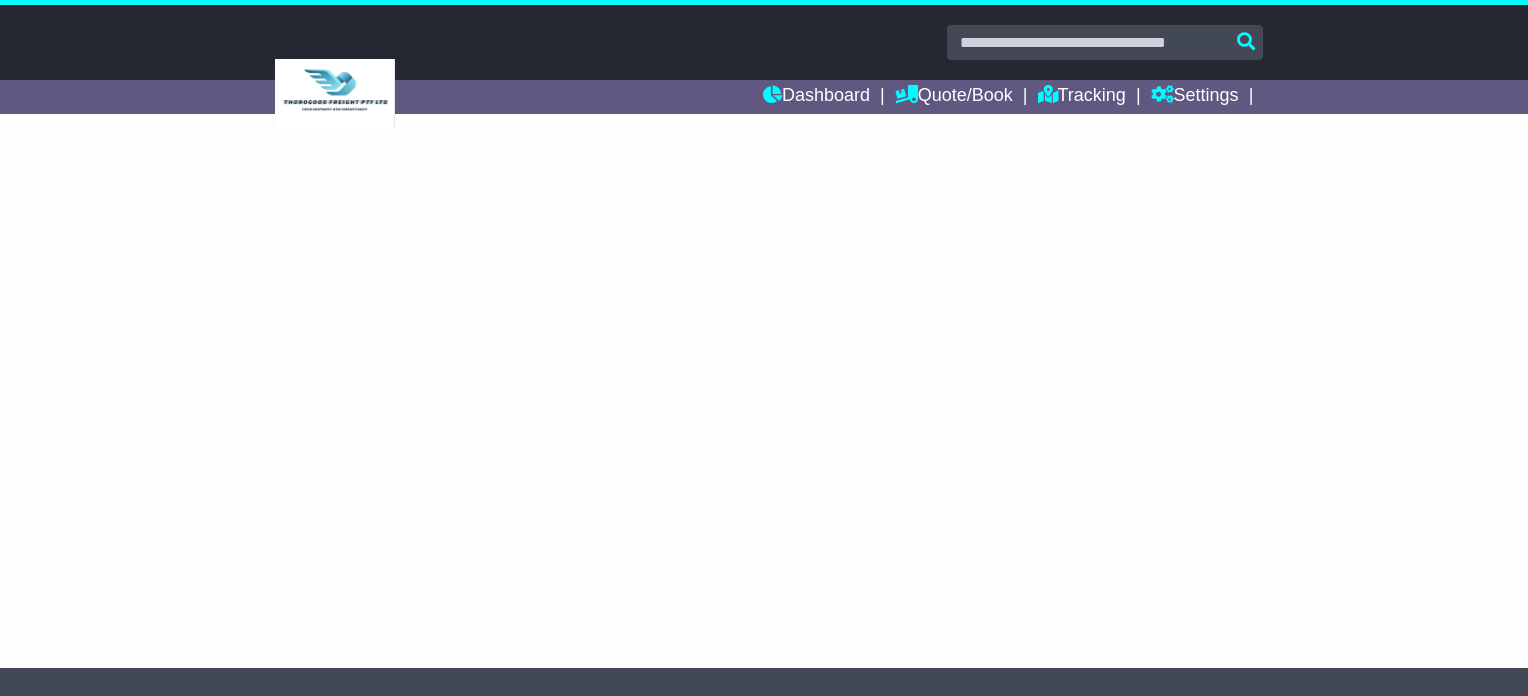 scroll, scrollTop: 0, scrollLeft: 0, axis: both 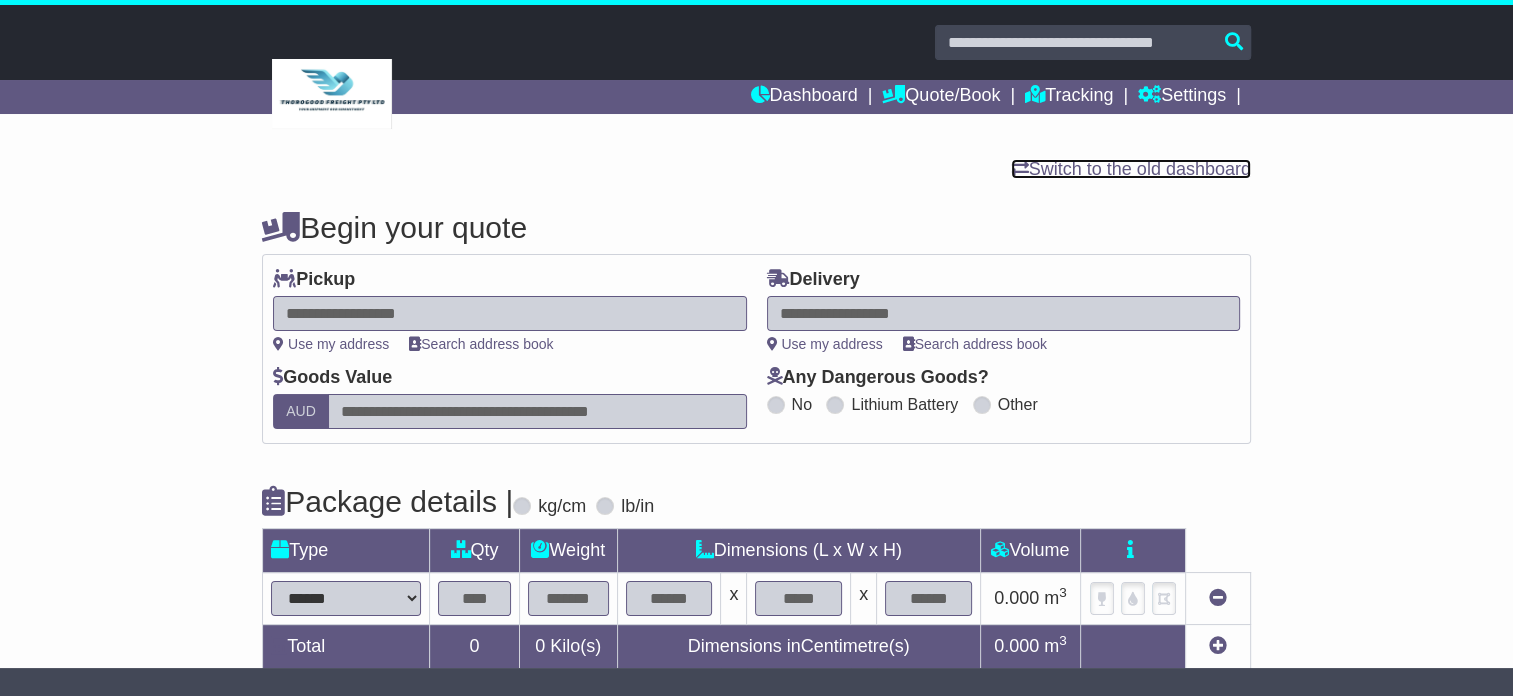 click on "Switch to the old dashboard" at bounding box center [1131, 169] 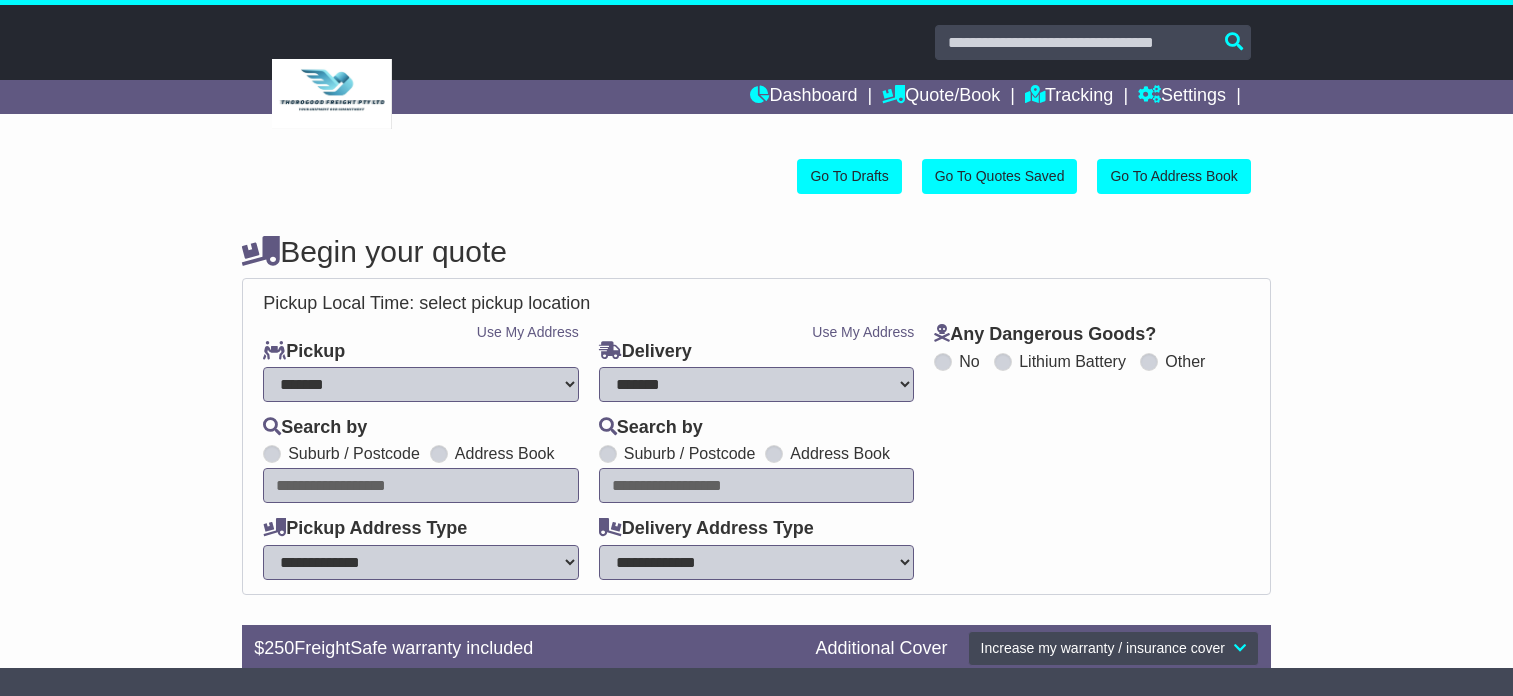 select on "**" 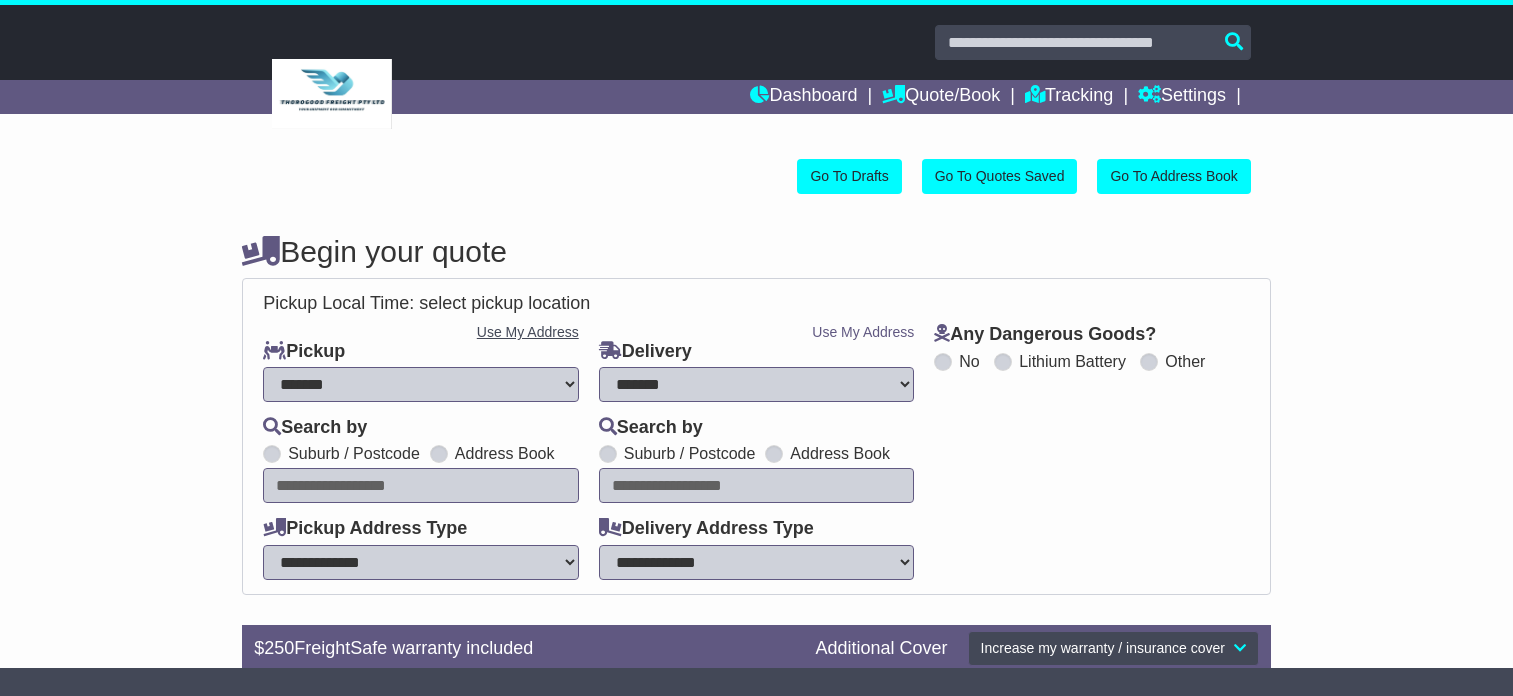 scroll, scrollTop: 0, scrollLeft: 0, axis: both 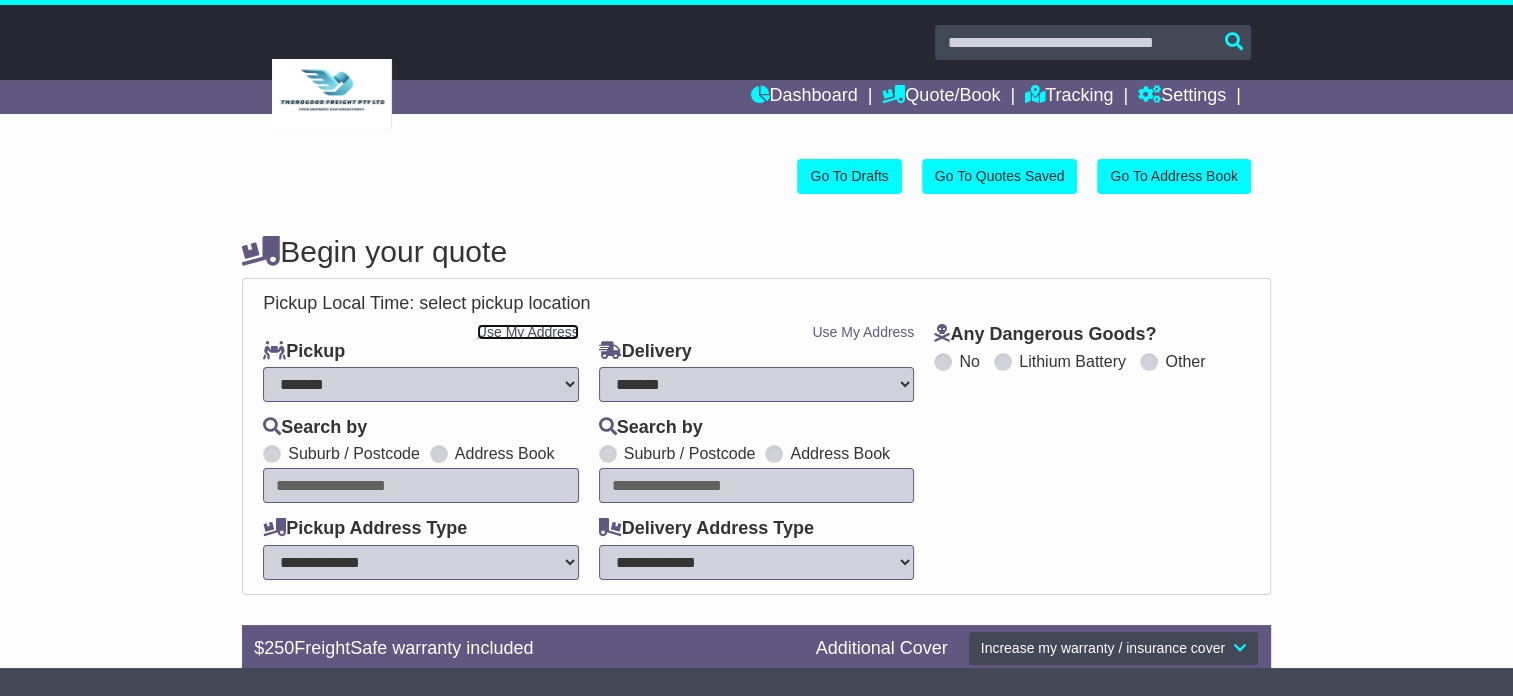 click on "Use My Address" at bounding box center (528, 332) 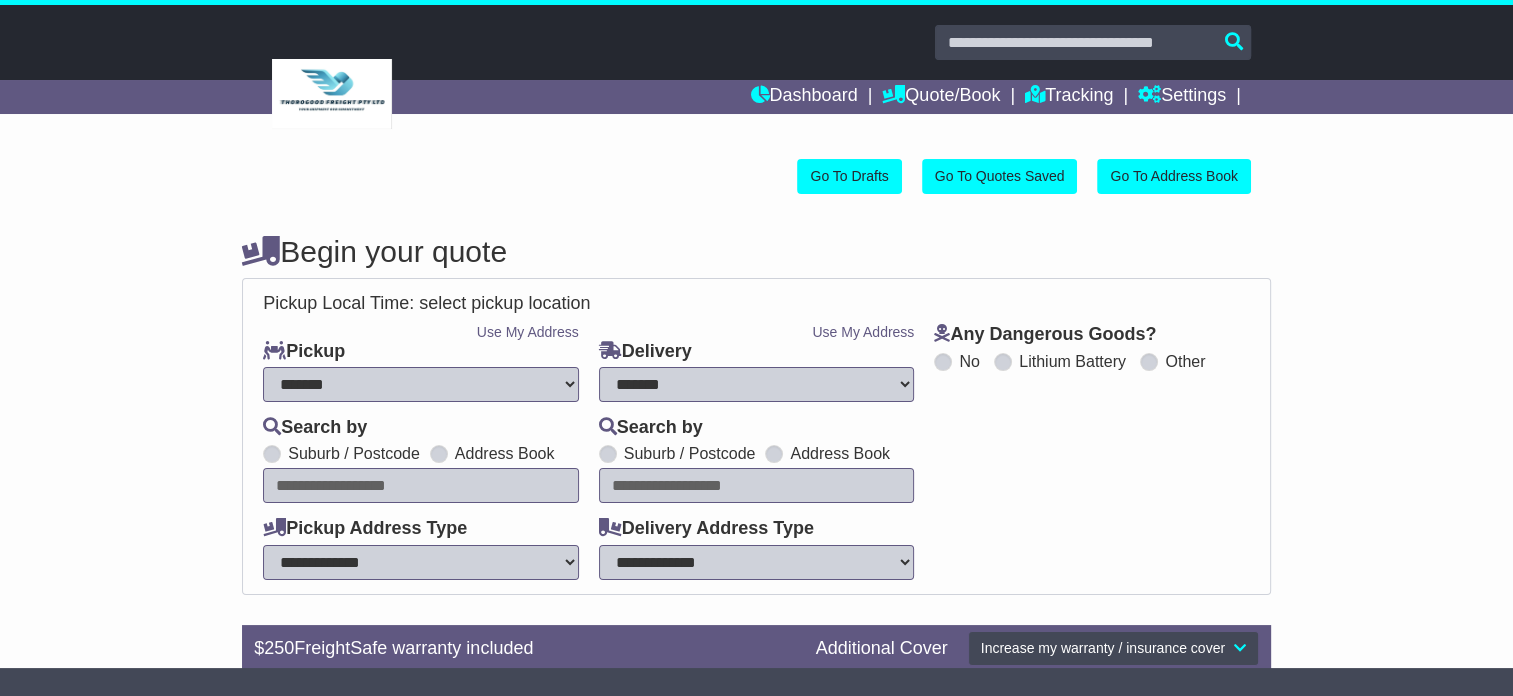 type on "**********" 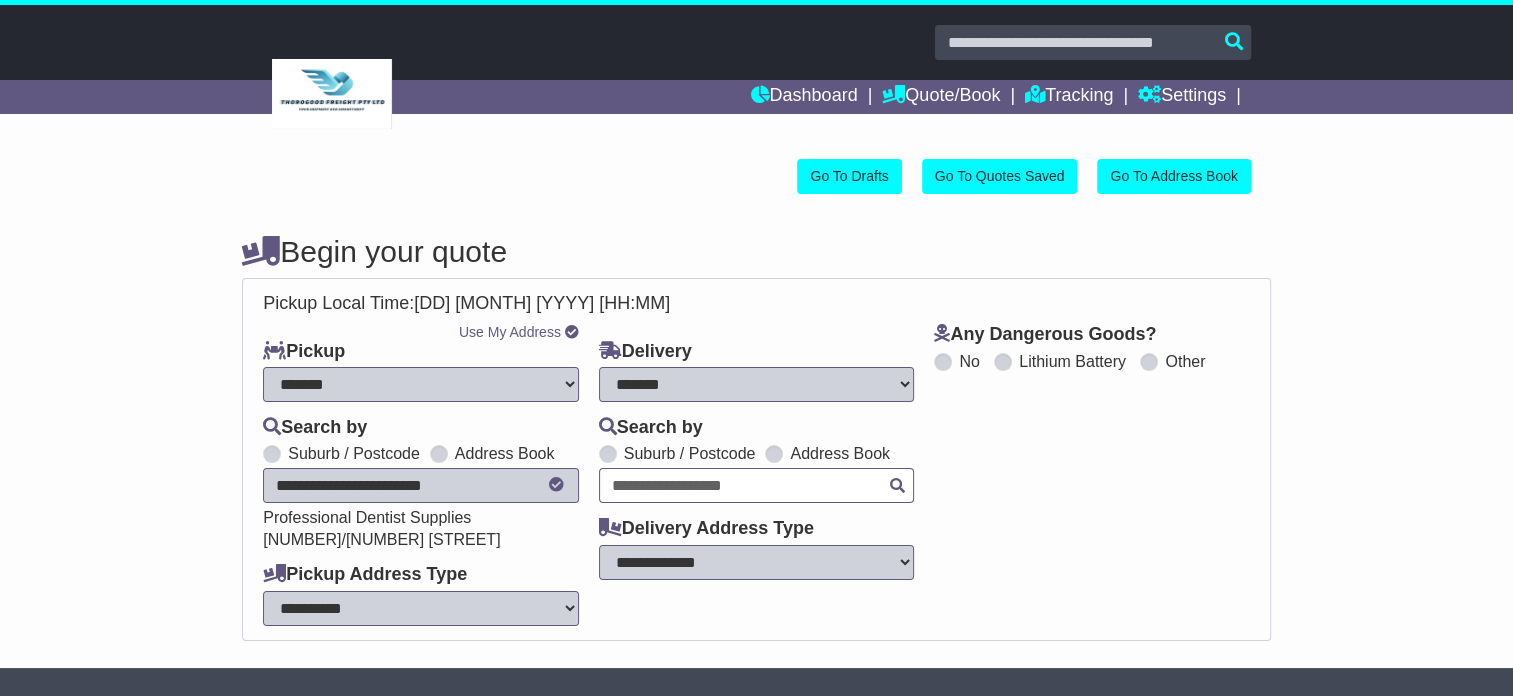 click at bounding box center [757, 485] 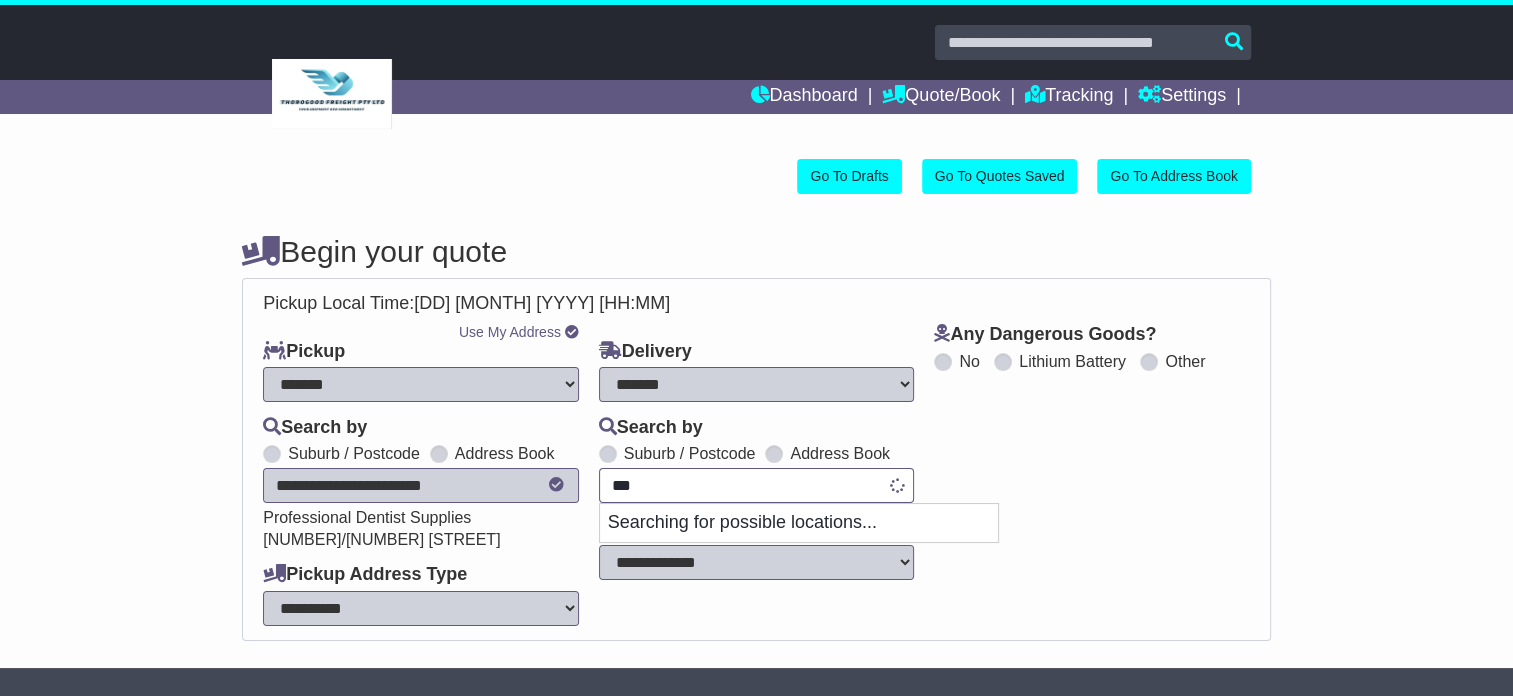 type on "****" 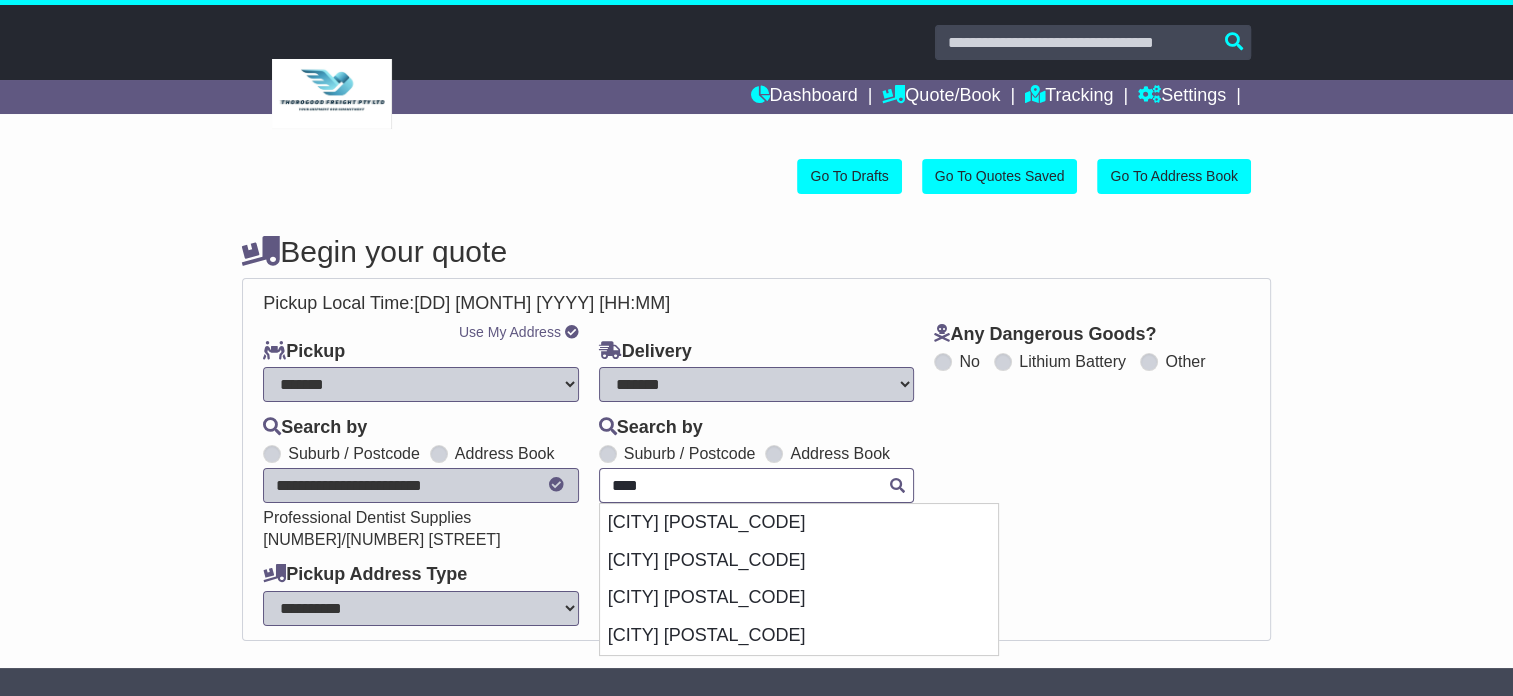 click on "BURLEIGH HEADS 4220" at bounding box center [799, 523] 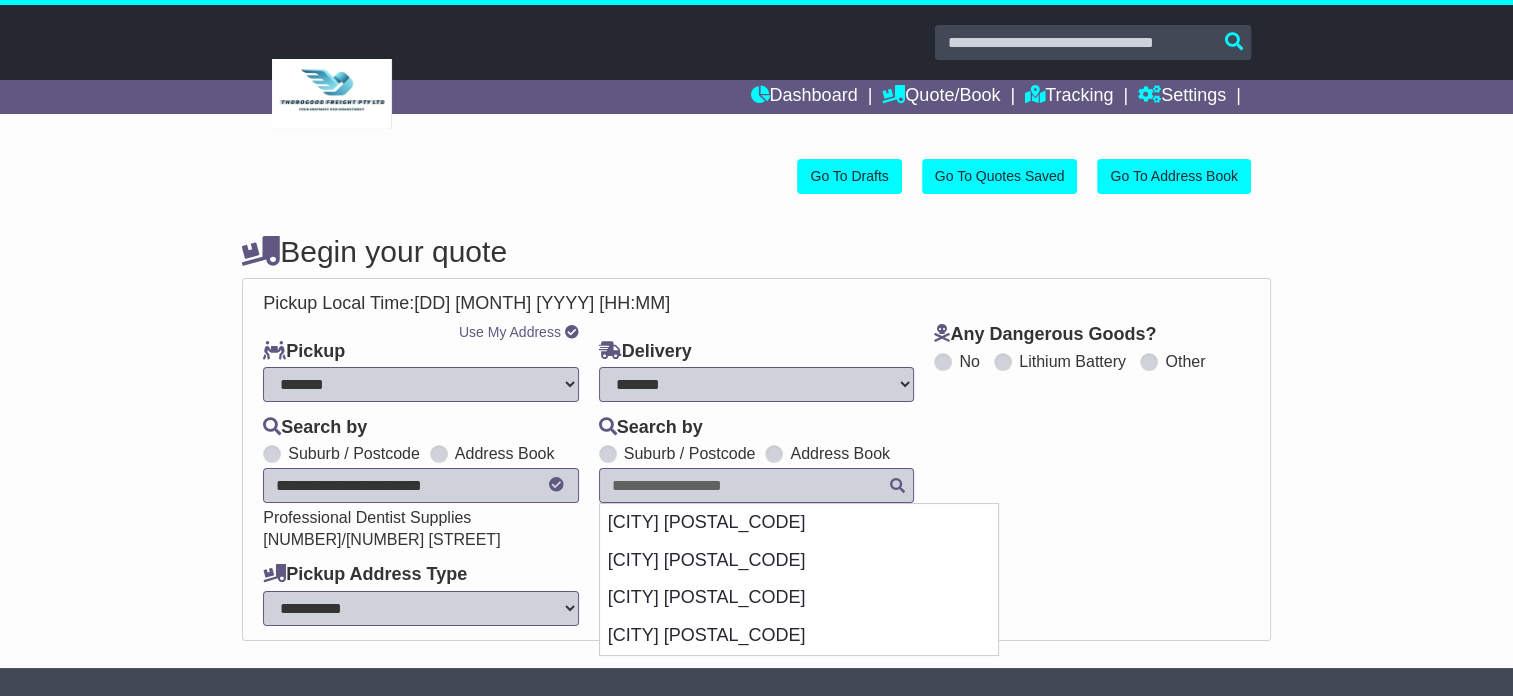 type on "**********" 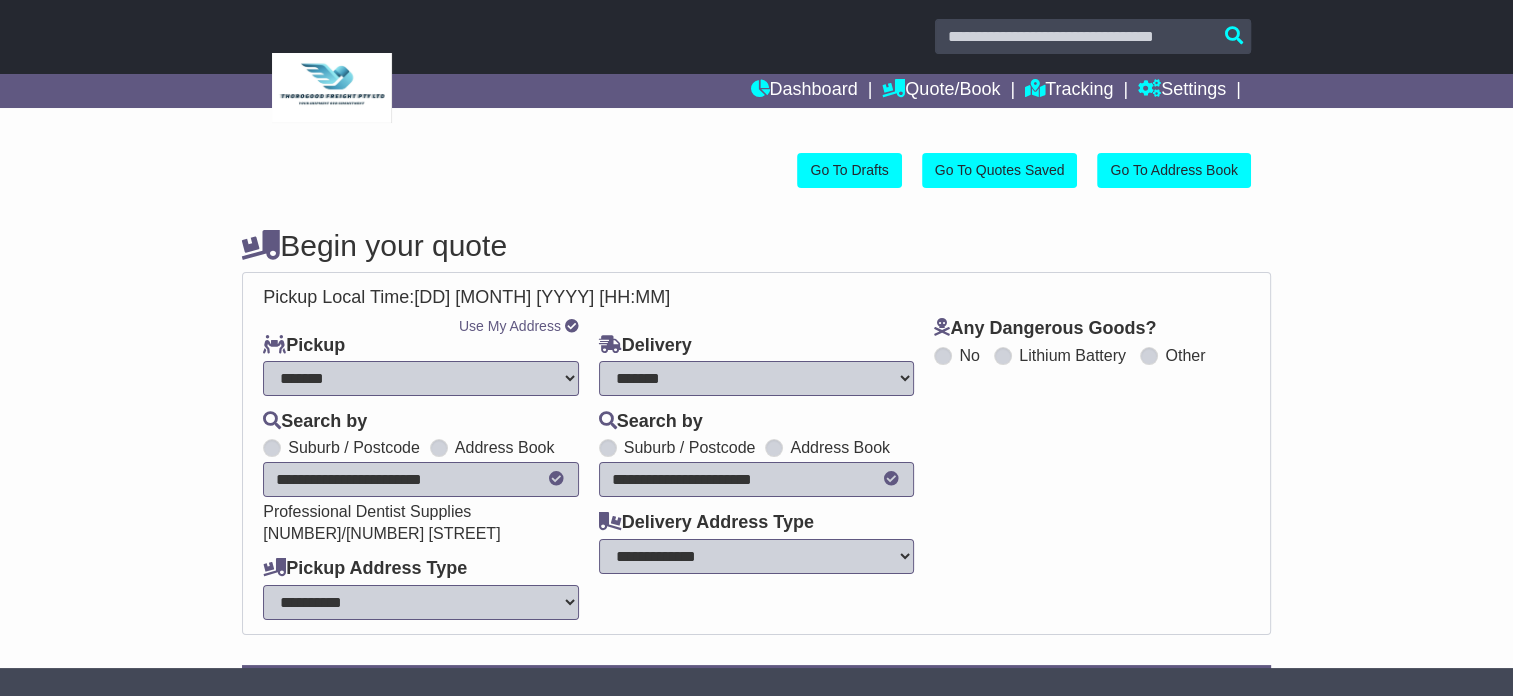 scroll, scrollTop: 200, scrollLeft: 0, axis: vertical 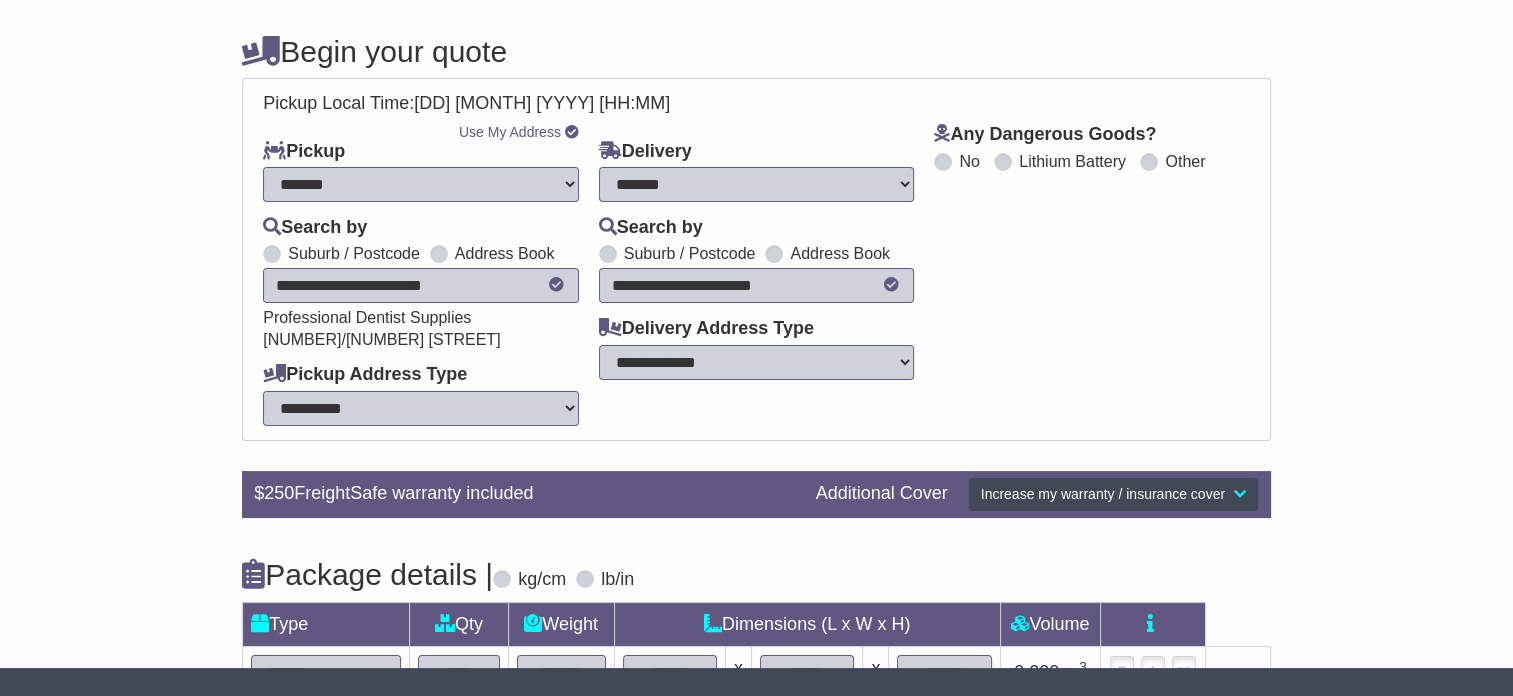 click on "**********" at bounding box center (757, 362) 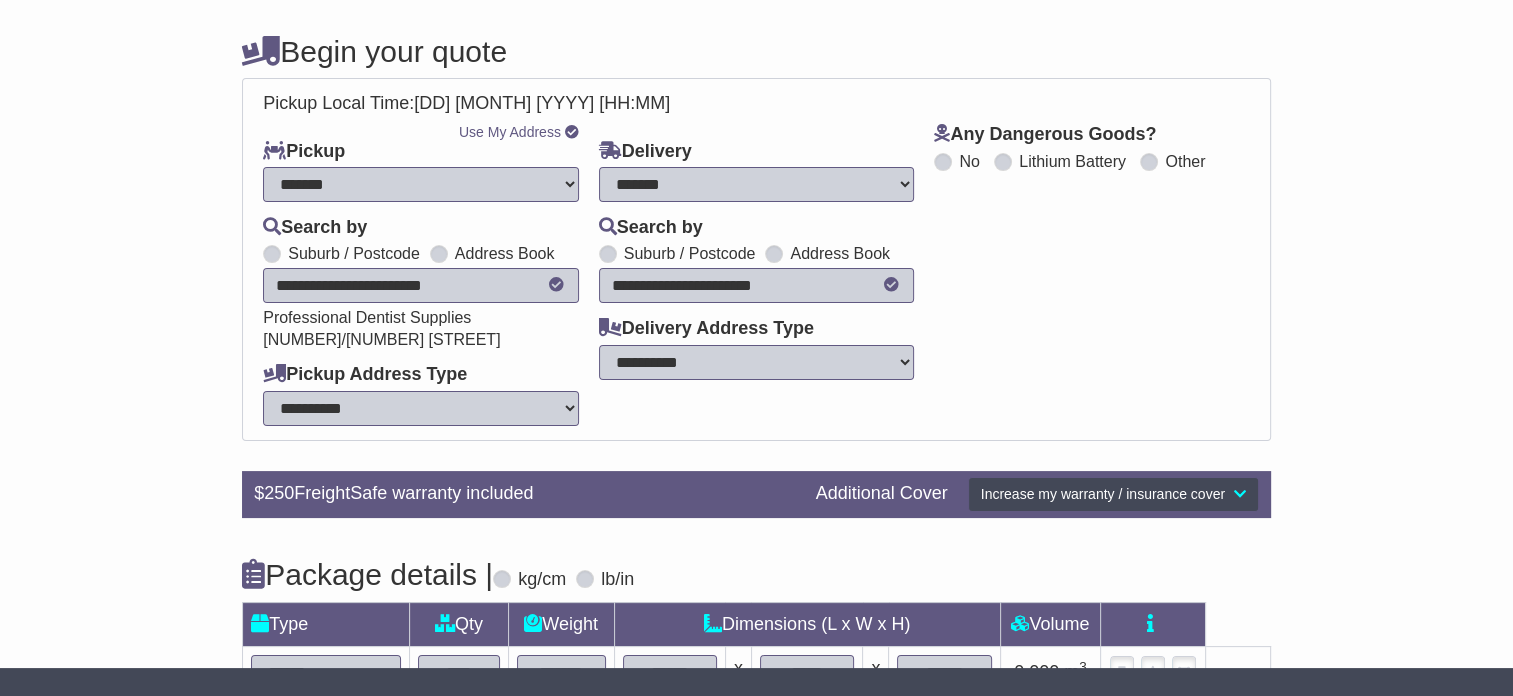 click on "**********" at bounding box center (757, 362) 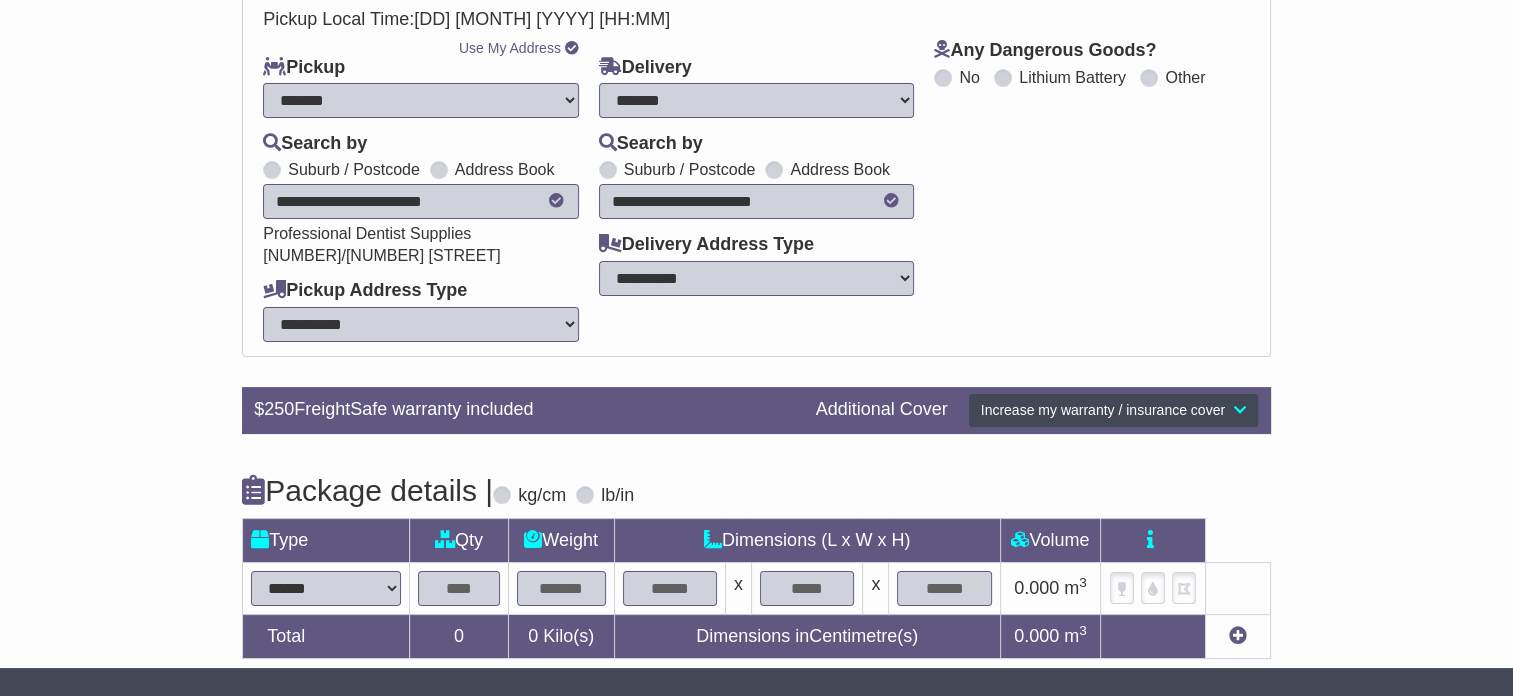 scroll, scrollTop: 360, scrollLeft: 0, axis: vertical 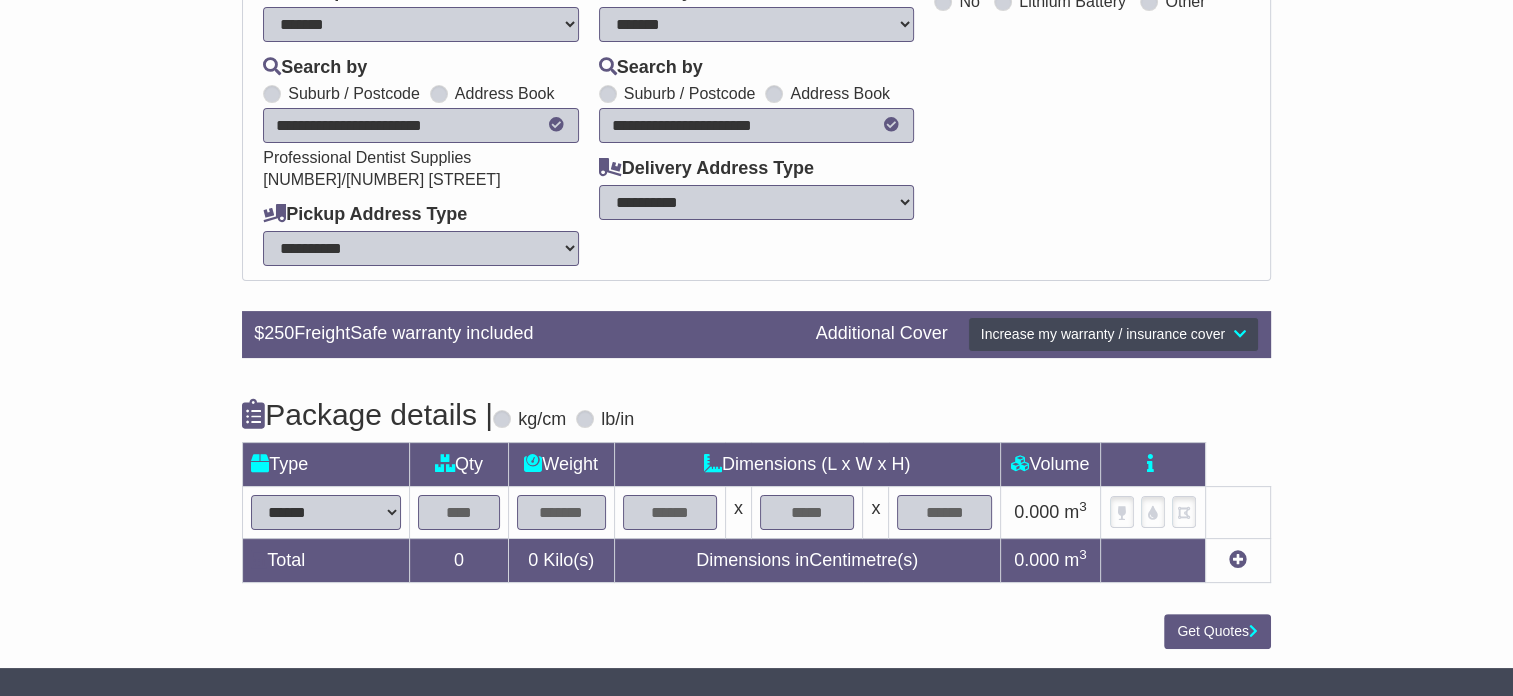 click on "****** ****** *** ******** ***** **** **** ****** *** *******" at bounding box center [326, 512] 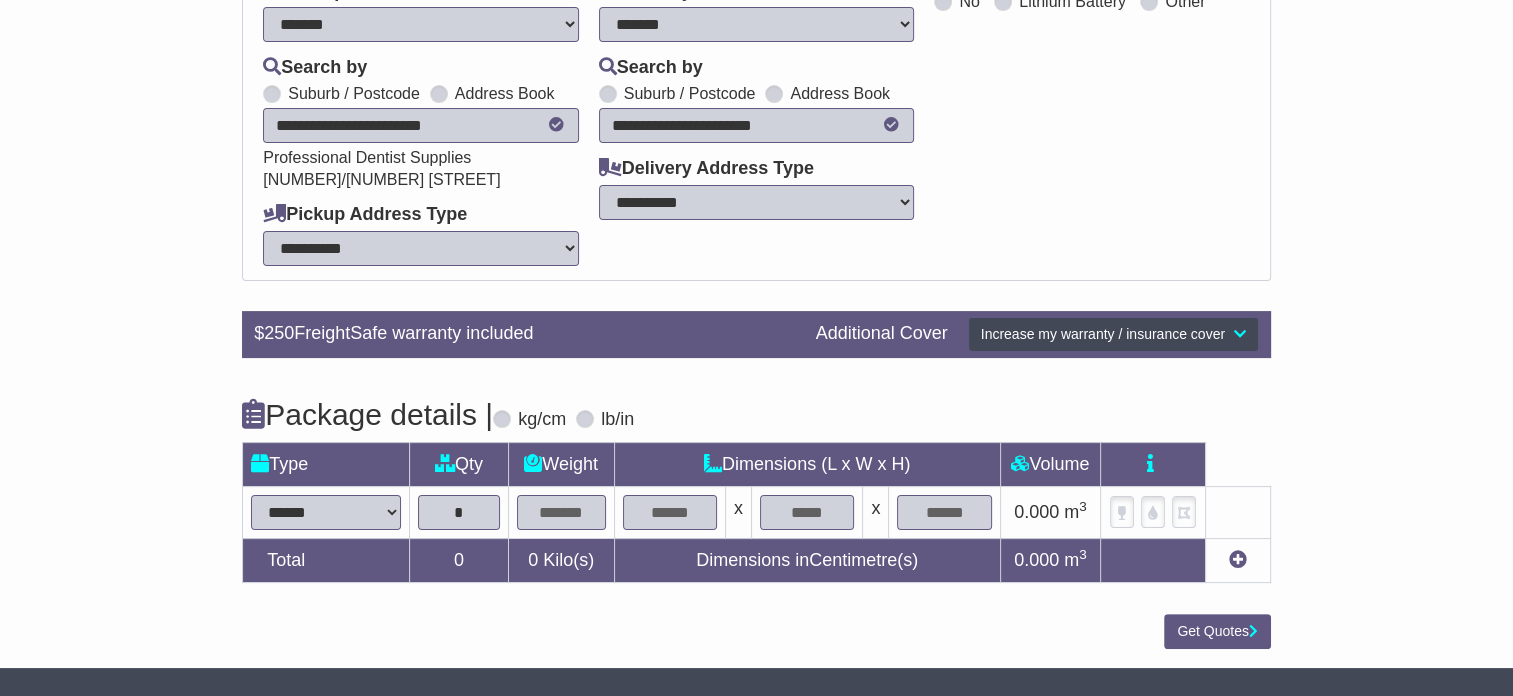 type on "*" 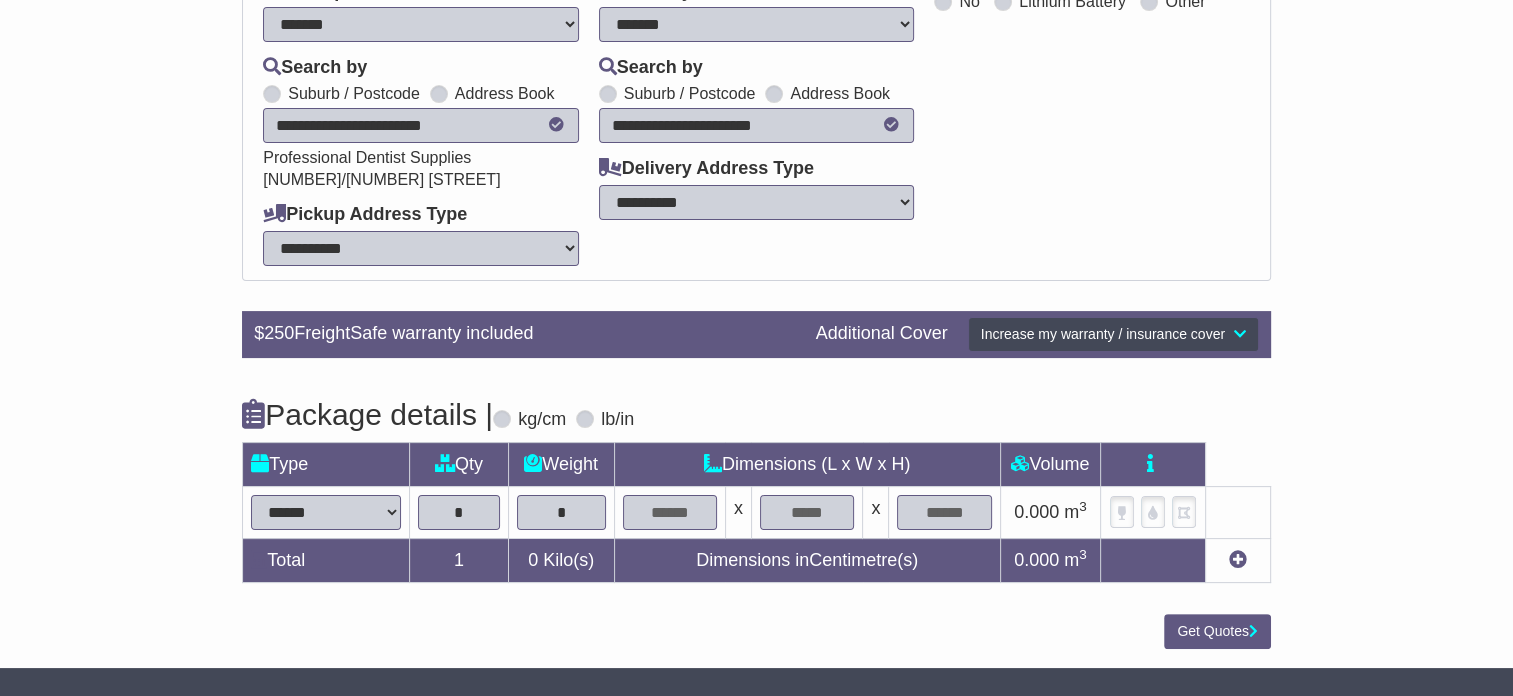type on "*" 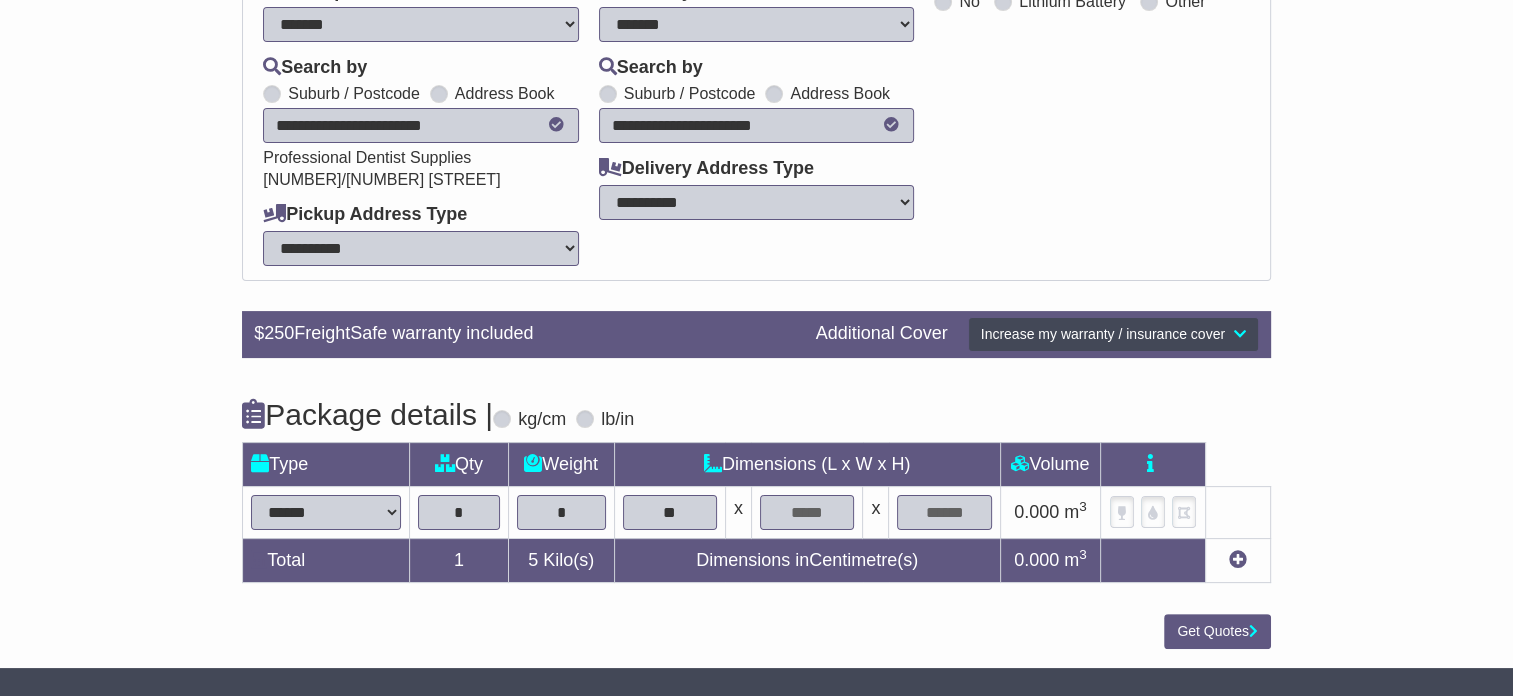 type on "**" 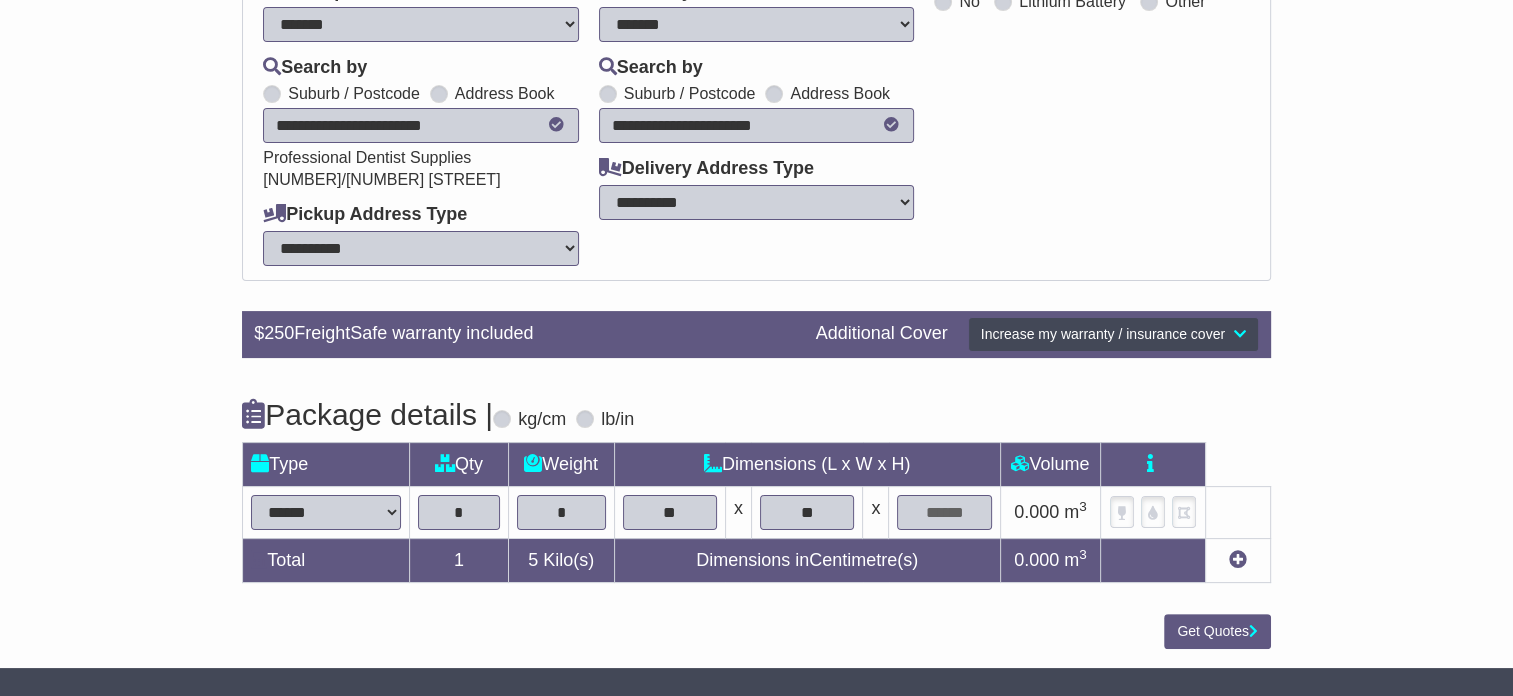 type on "**" 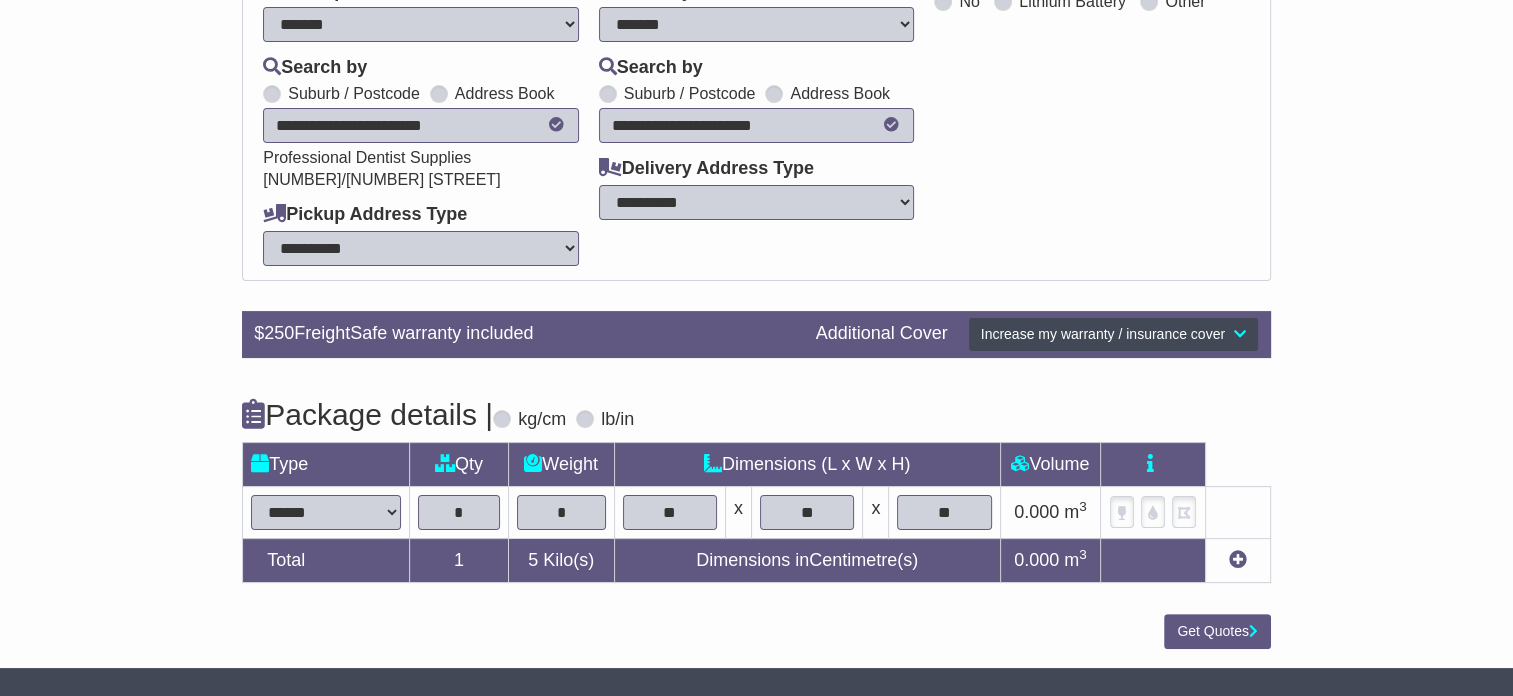 type on "**" 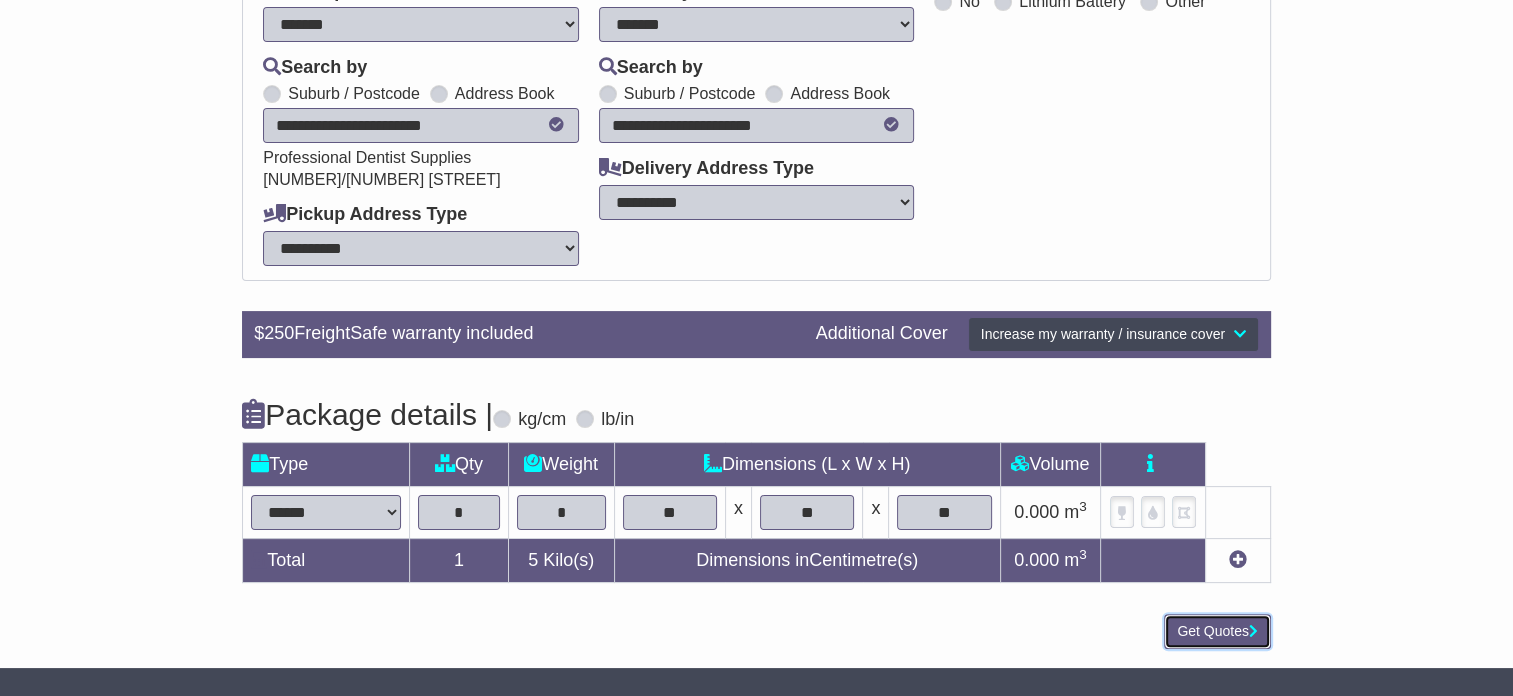 type 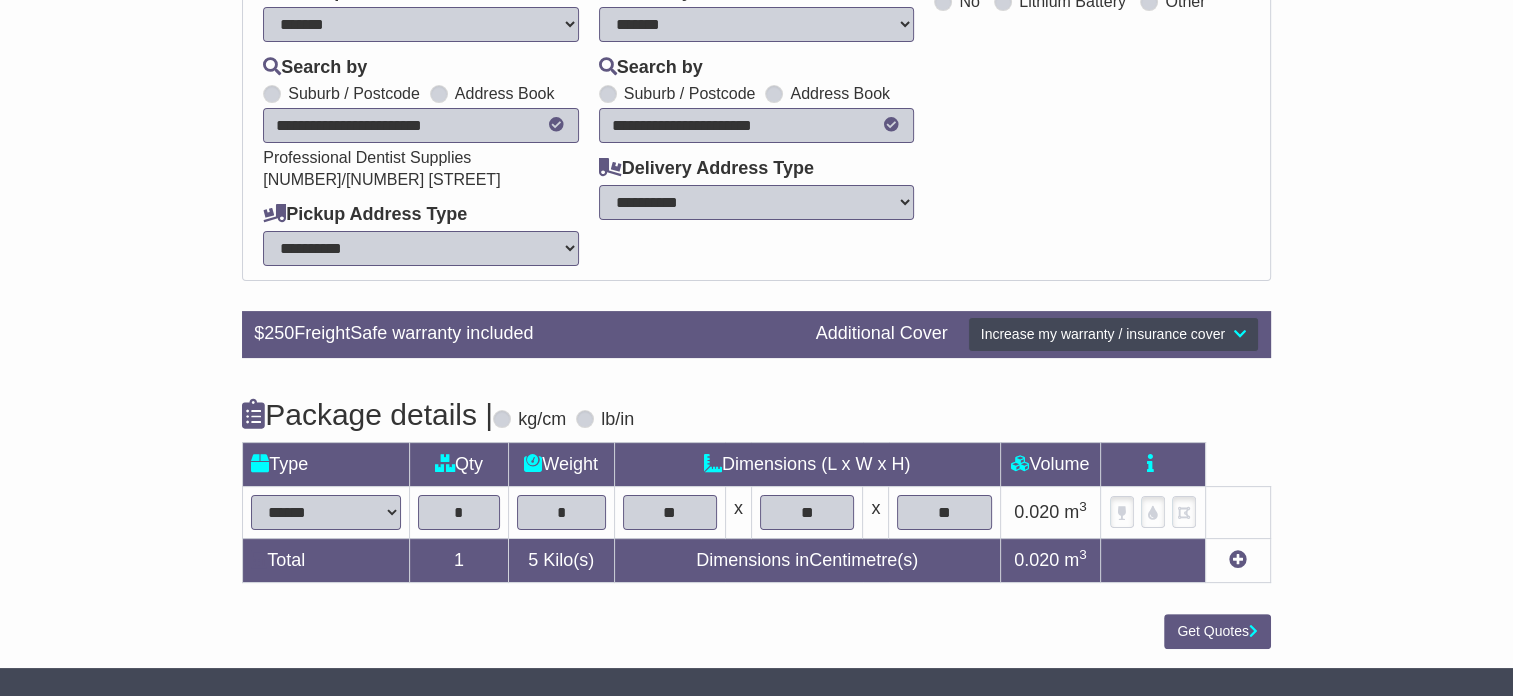 click at bounding box center (1238, 559) 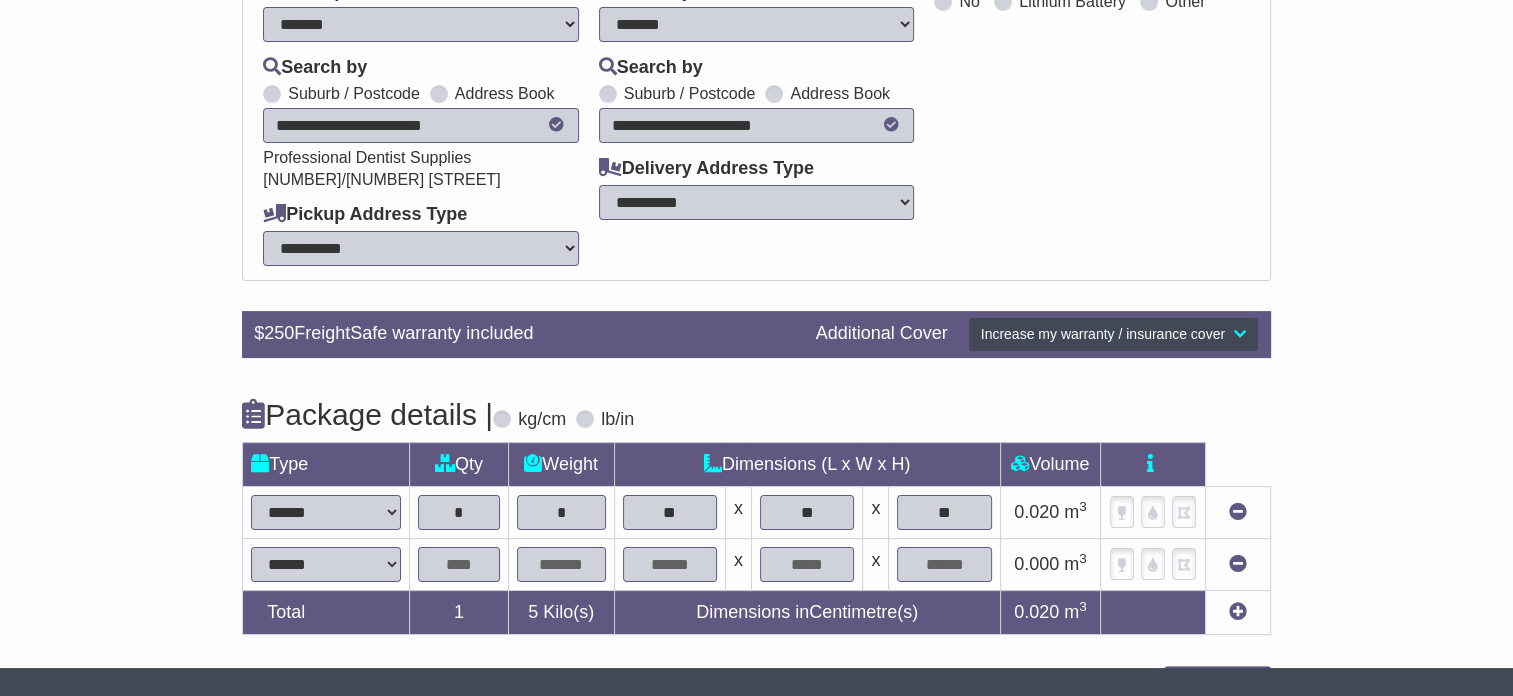 click at bounding box center (458, 564) 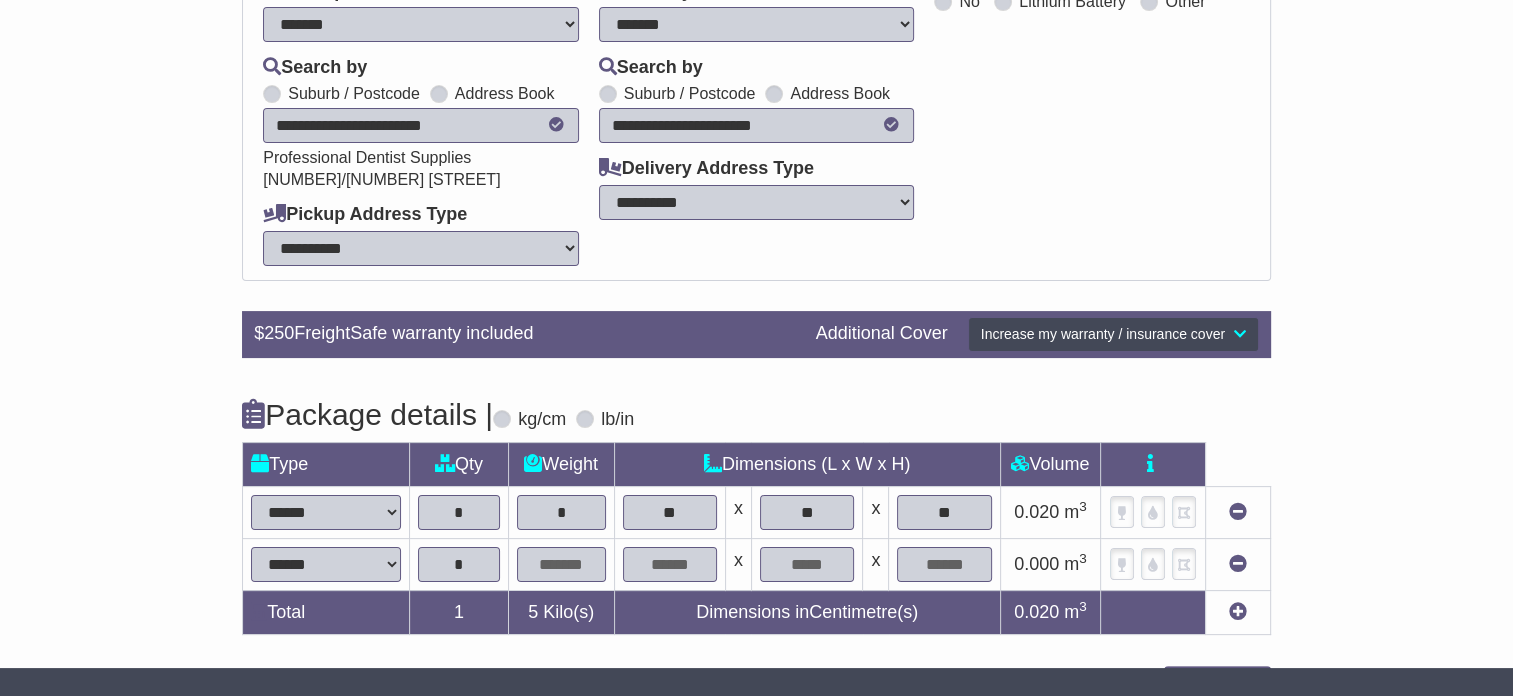 type on "*" 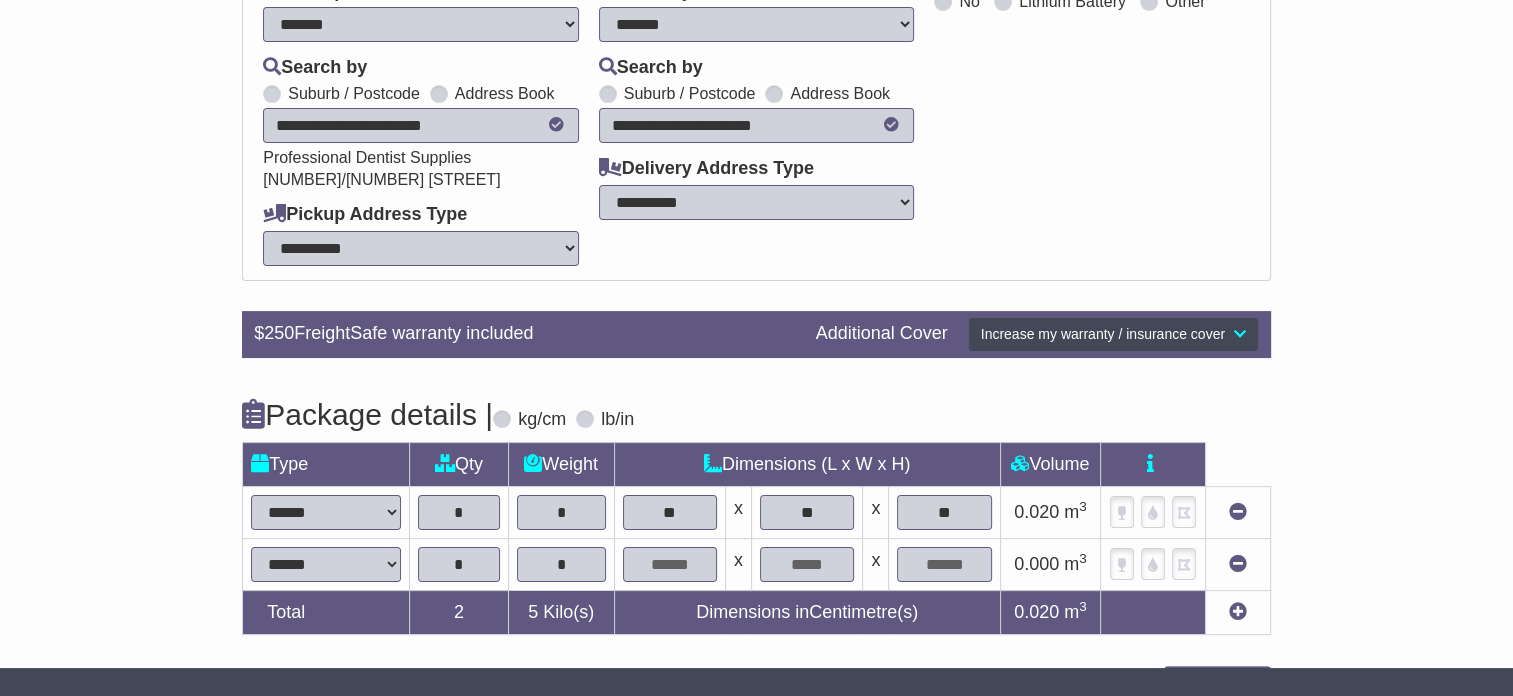 type on "*" 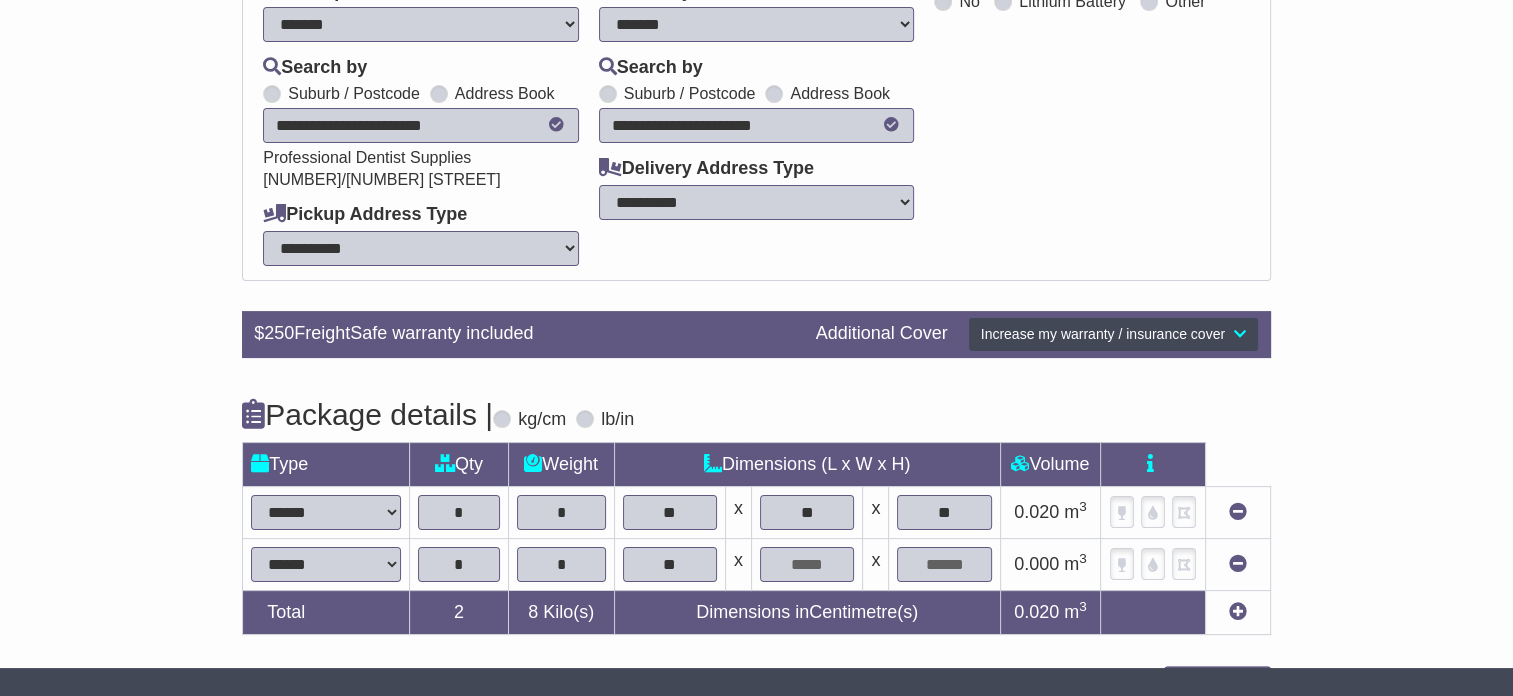 type on "**" 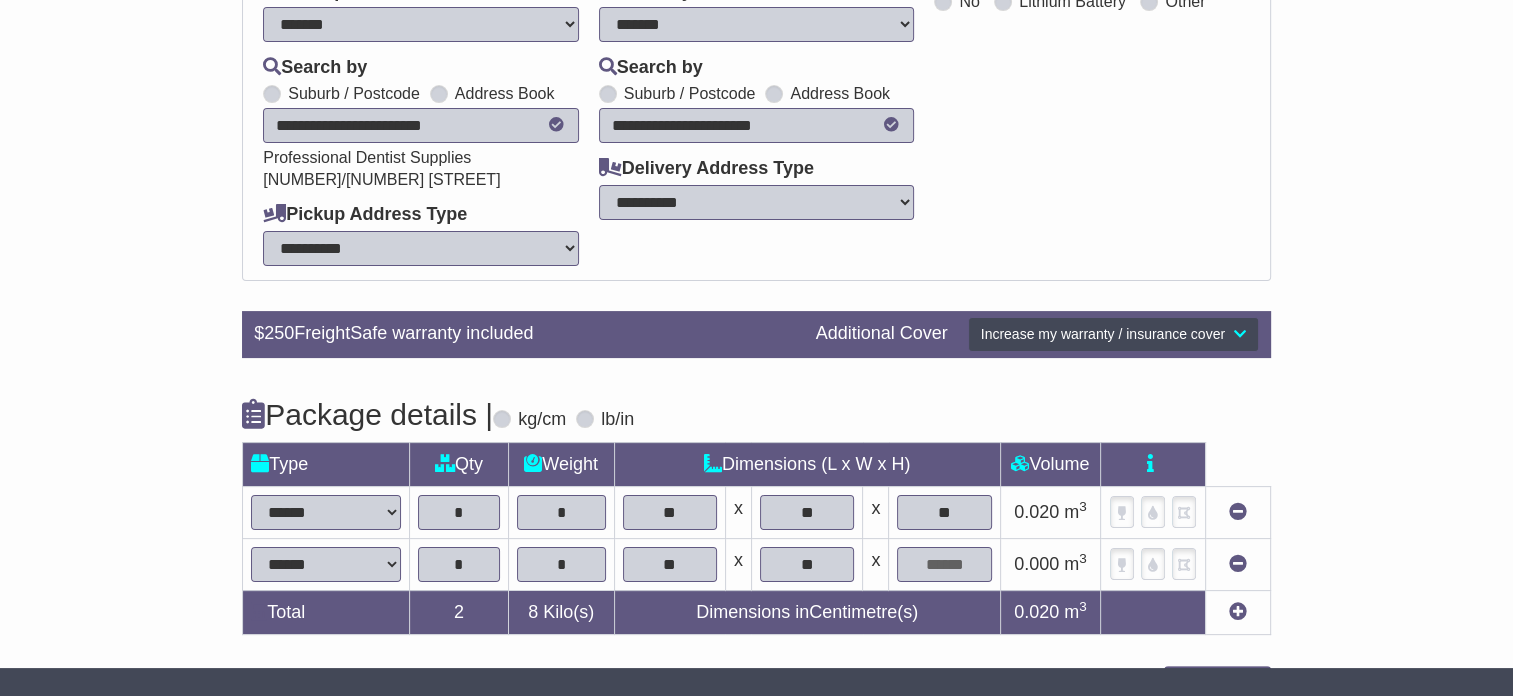 type on "**" 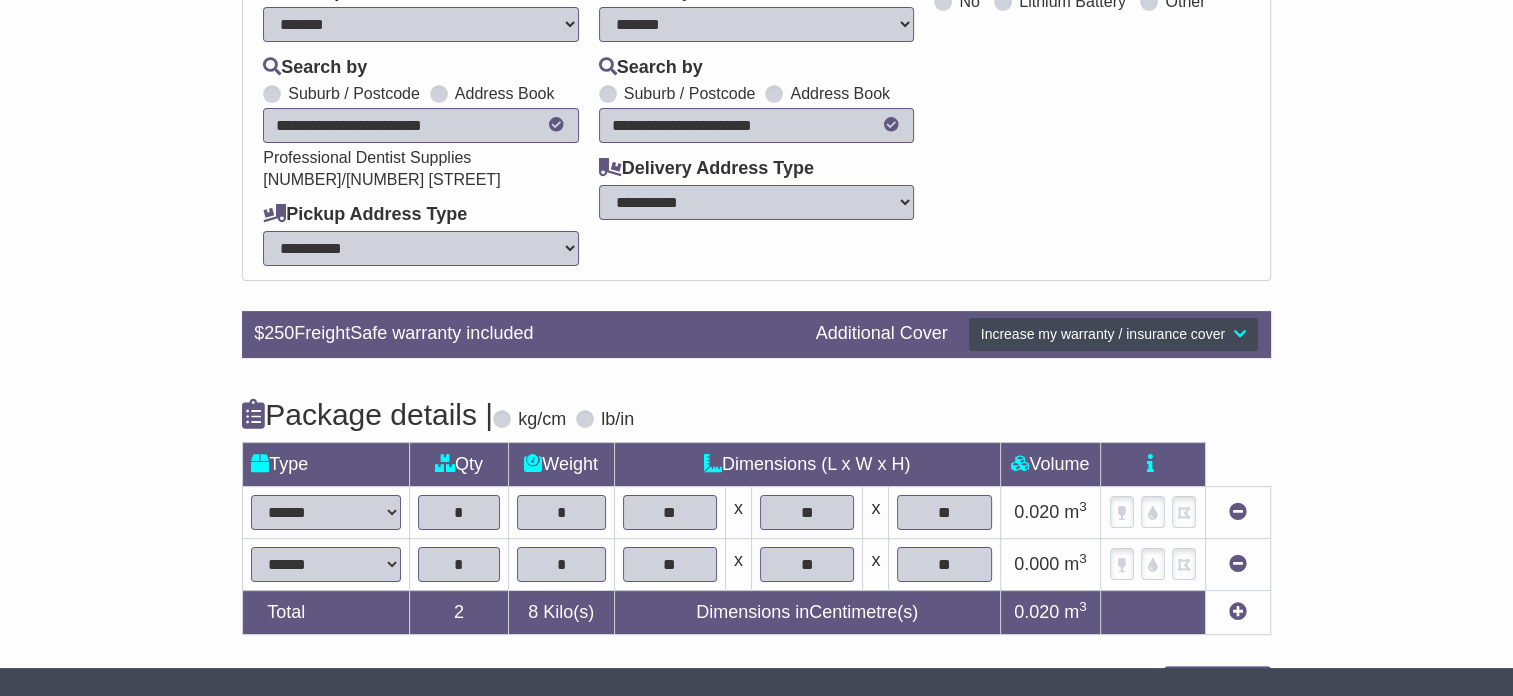 type on "**" 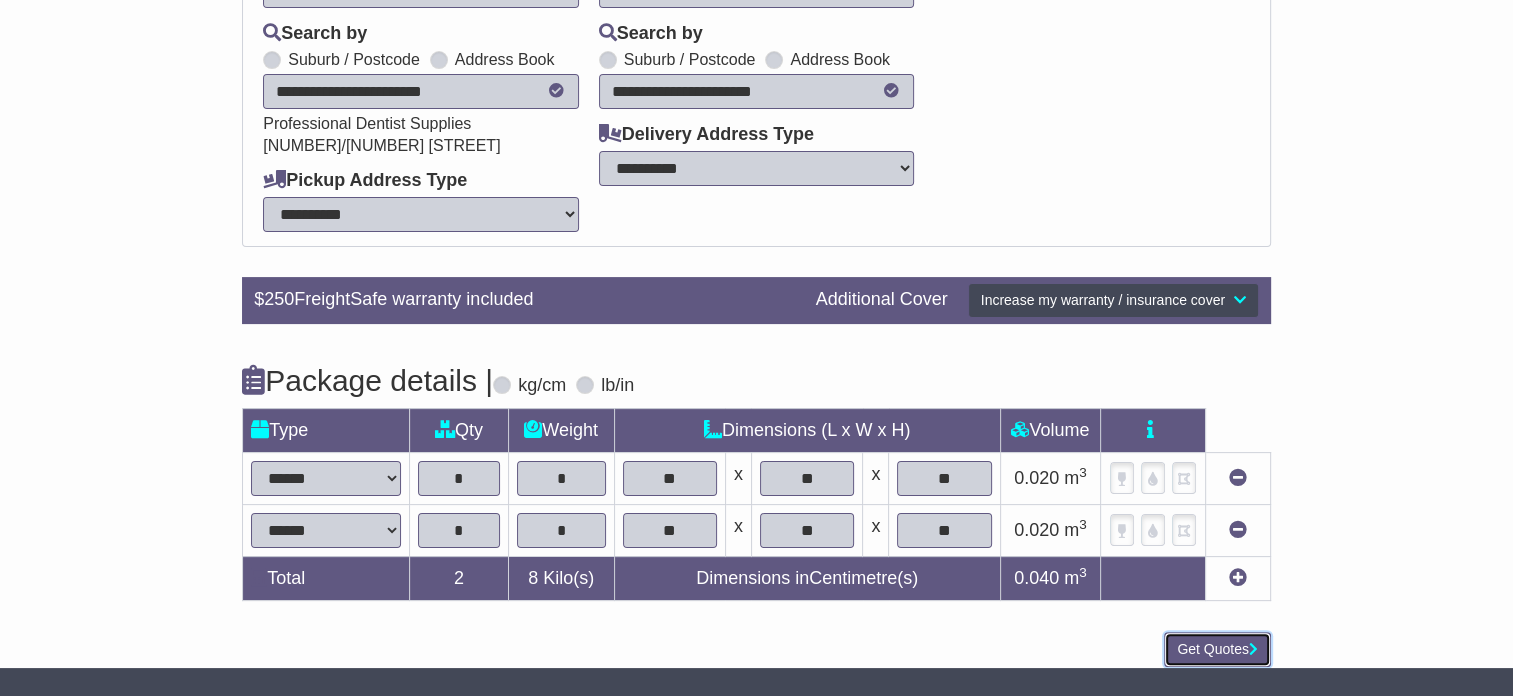 scroll, scrollTop: 412, scrollLeft: 0, axis: vertical 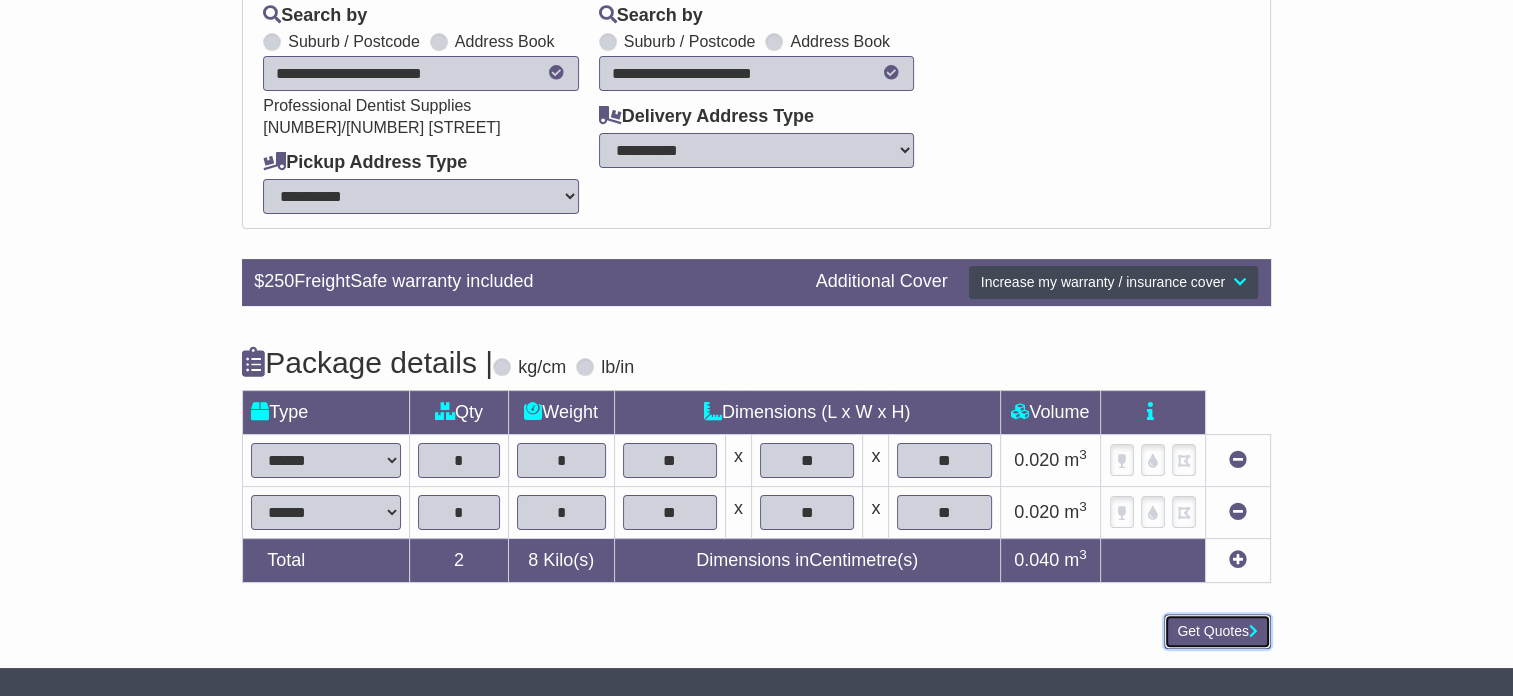 click on "Get Quotes" at bounding box center [1217, 631] 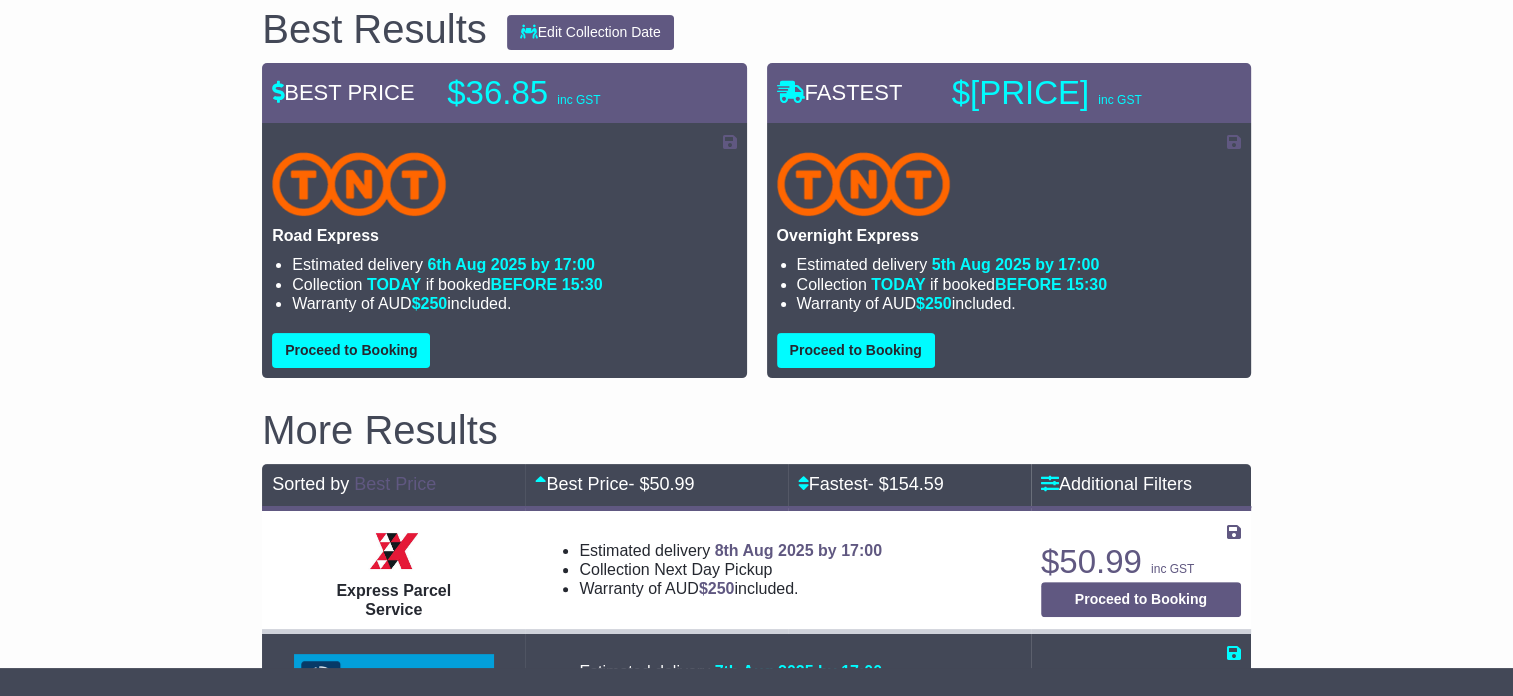 scroll, scrollTop: 500, scrollLeft: 0, axis: vertical 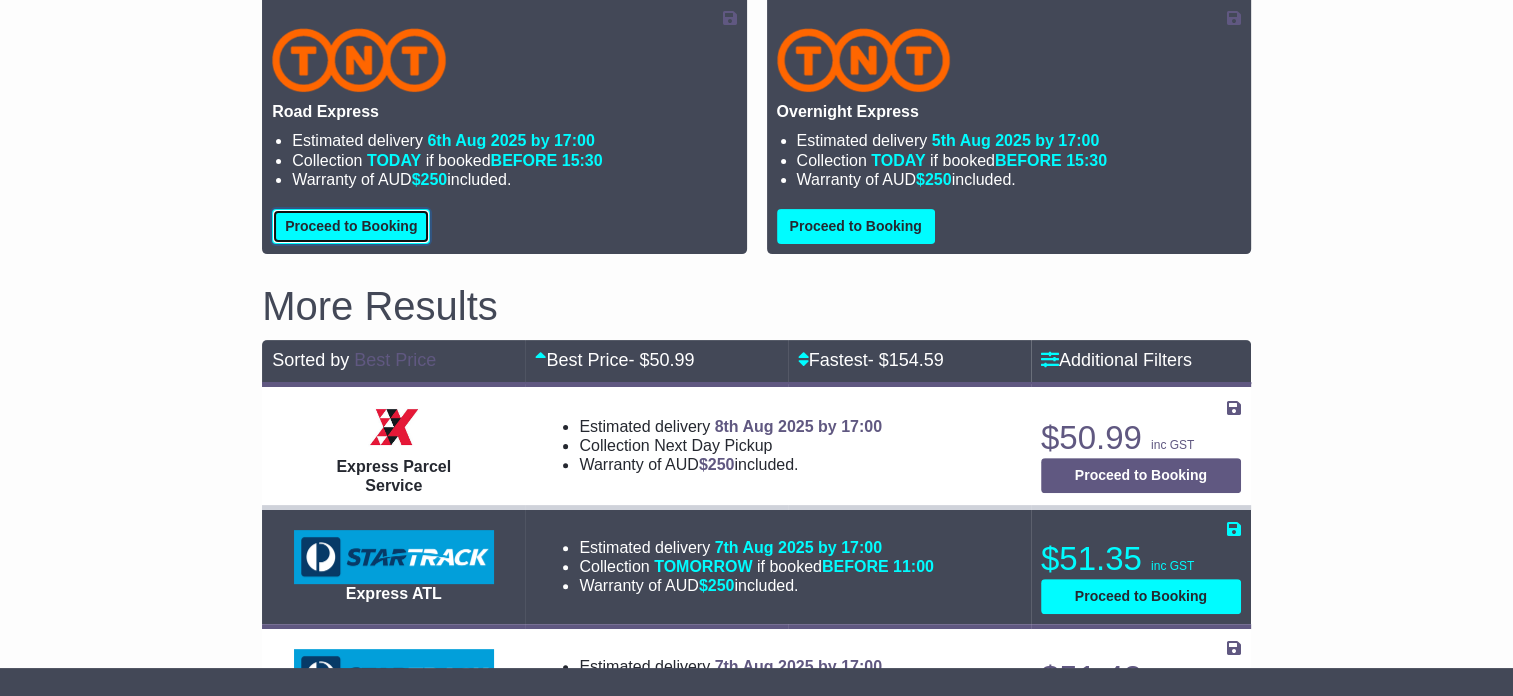 click on "Proceed to Booking" at bounding box center [351, 226] 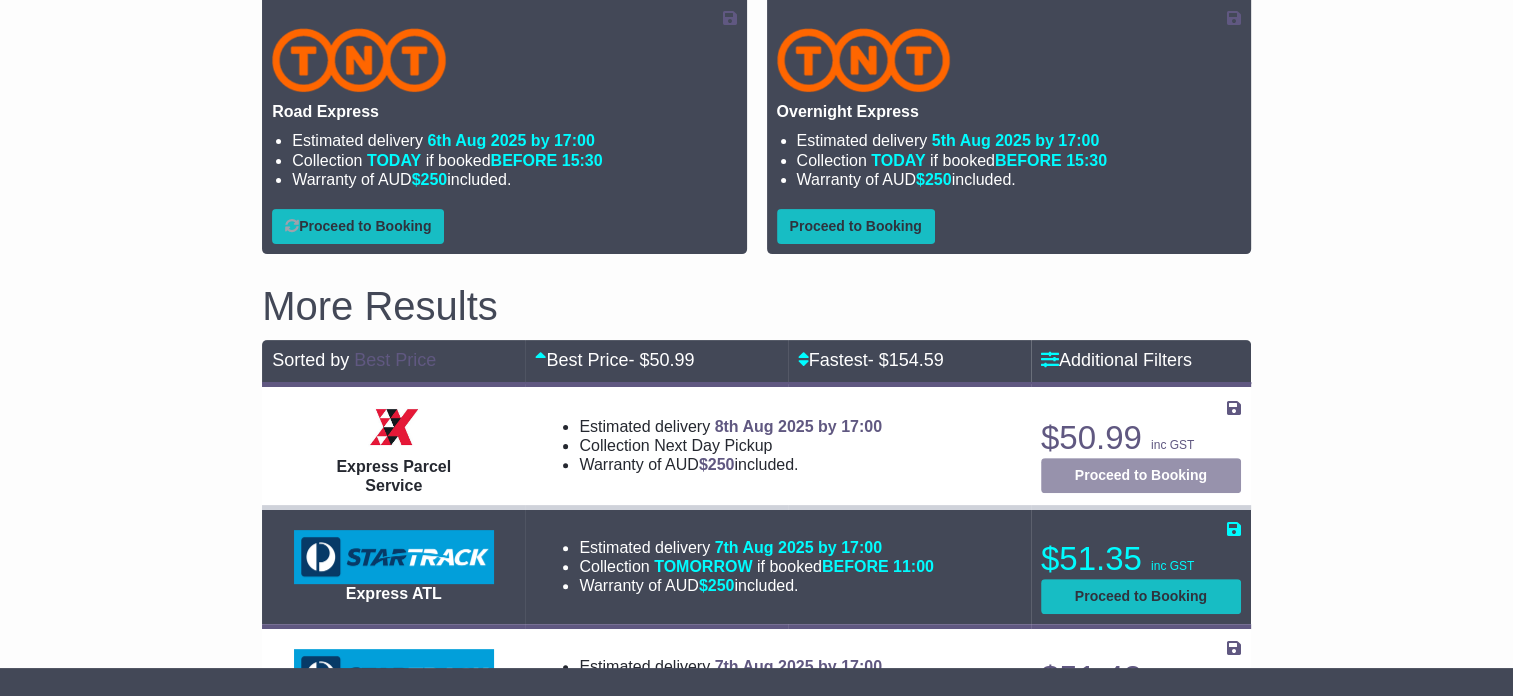 select 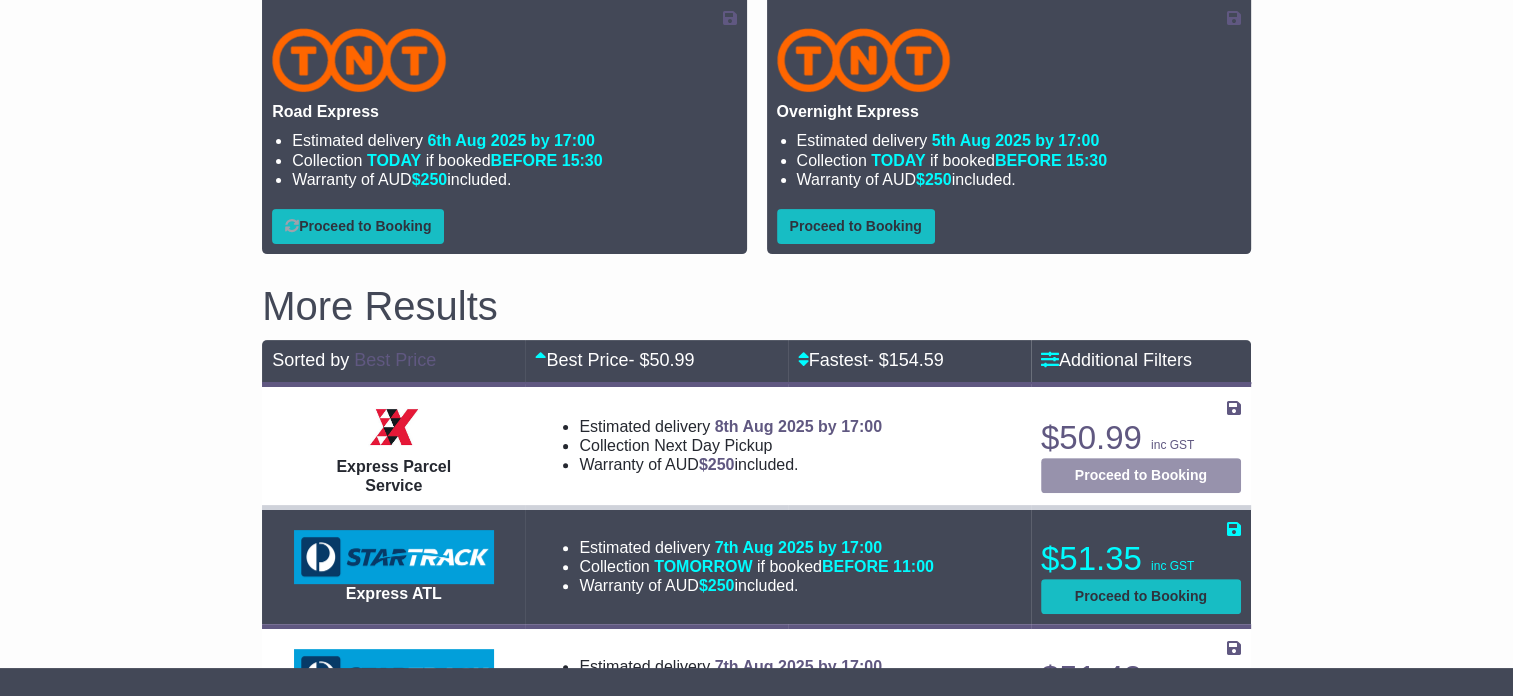 select on "****" 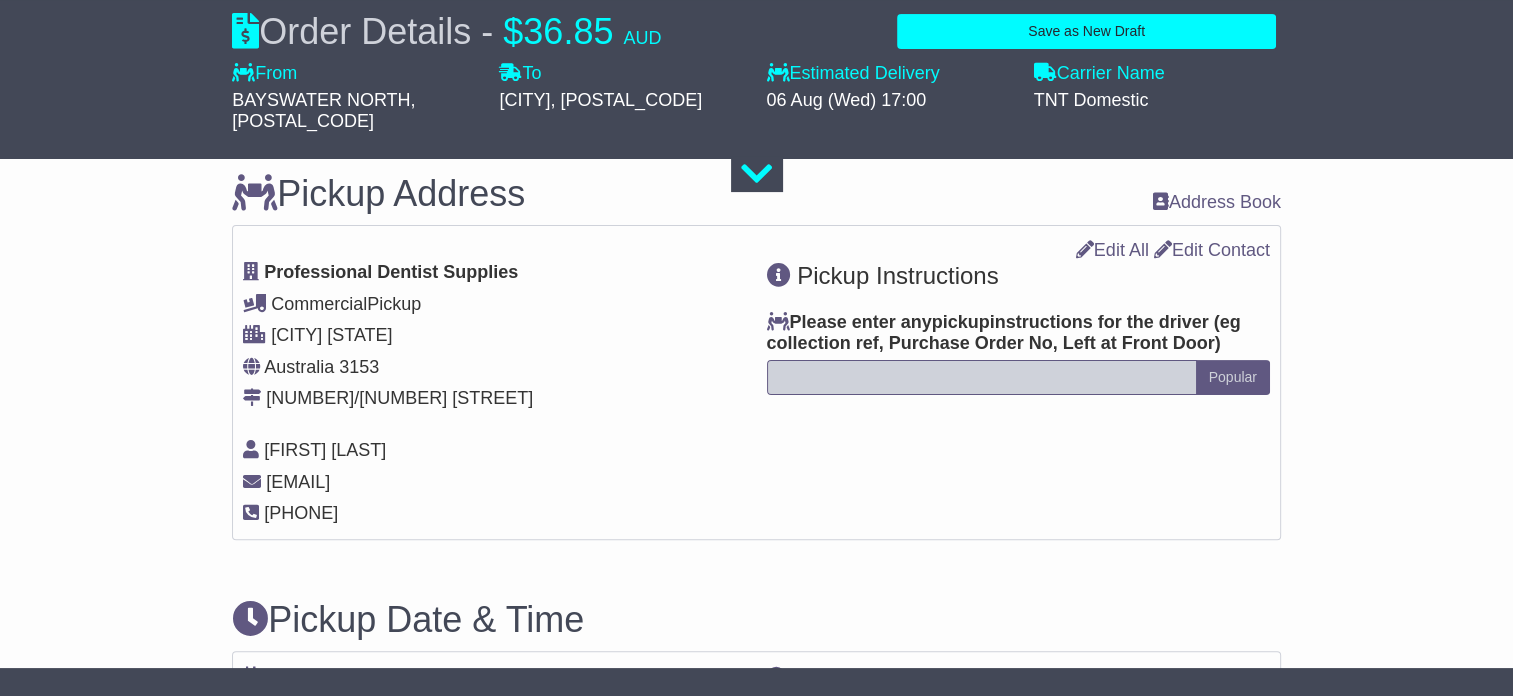 select 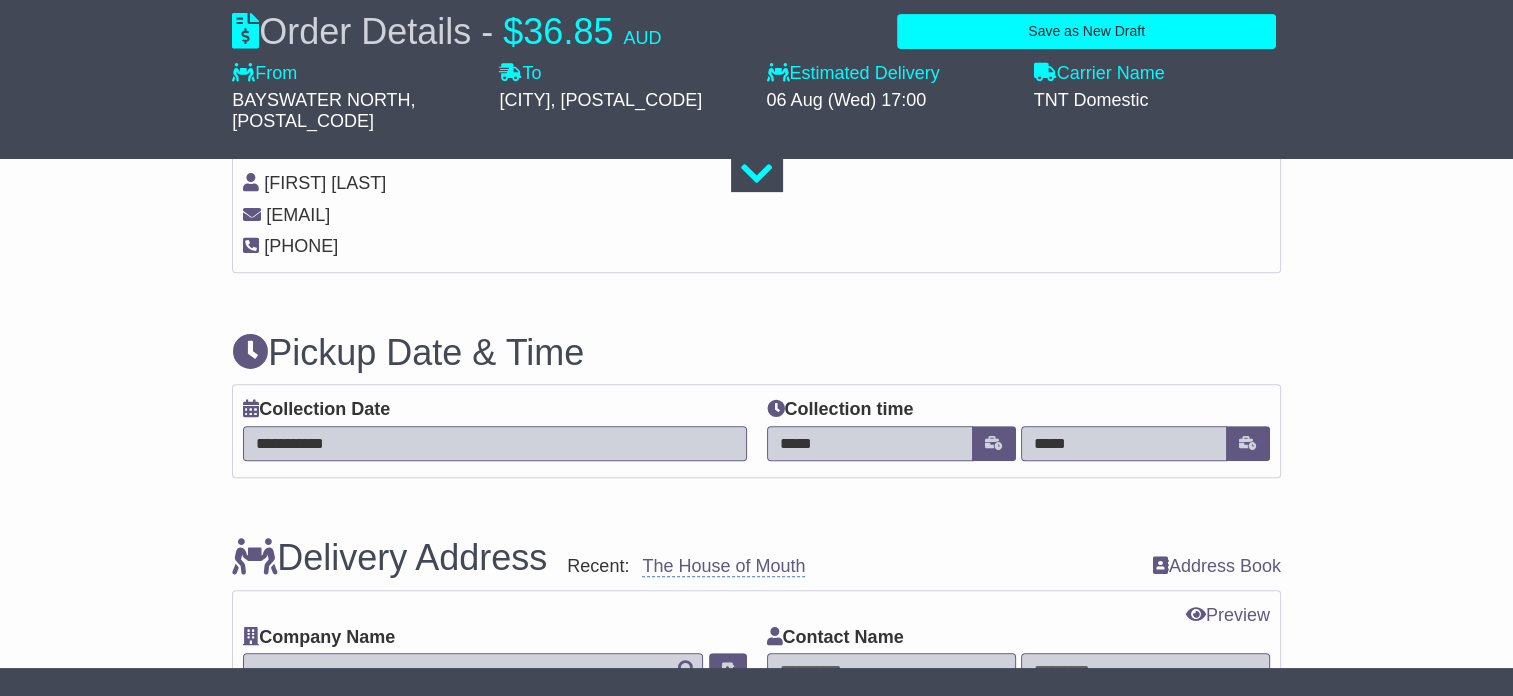 scroll, scrollTop: 800, scrollLeft: 0, axis: vertical 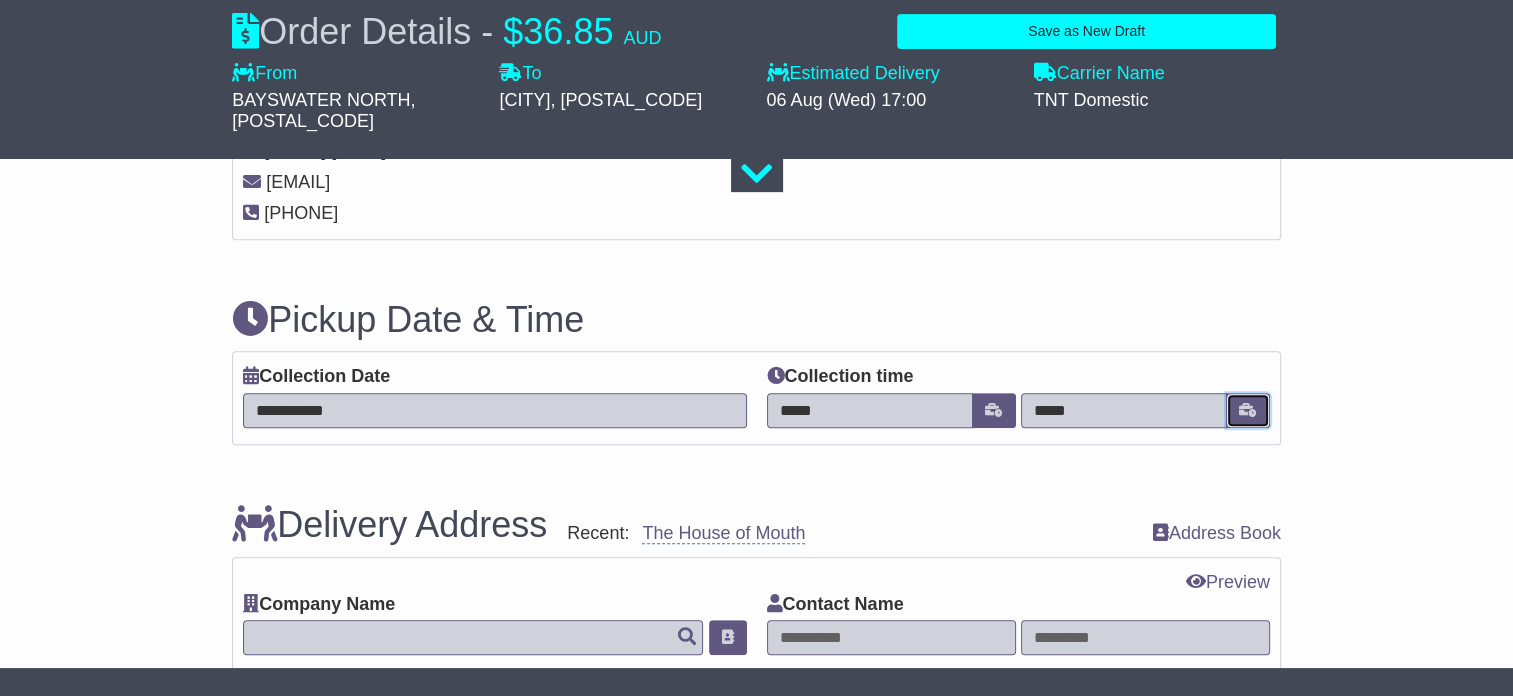click at bounding box center (1248, 410) 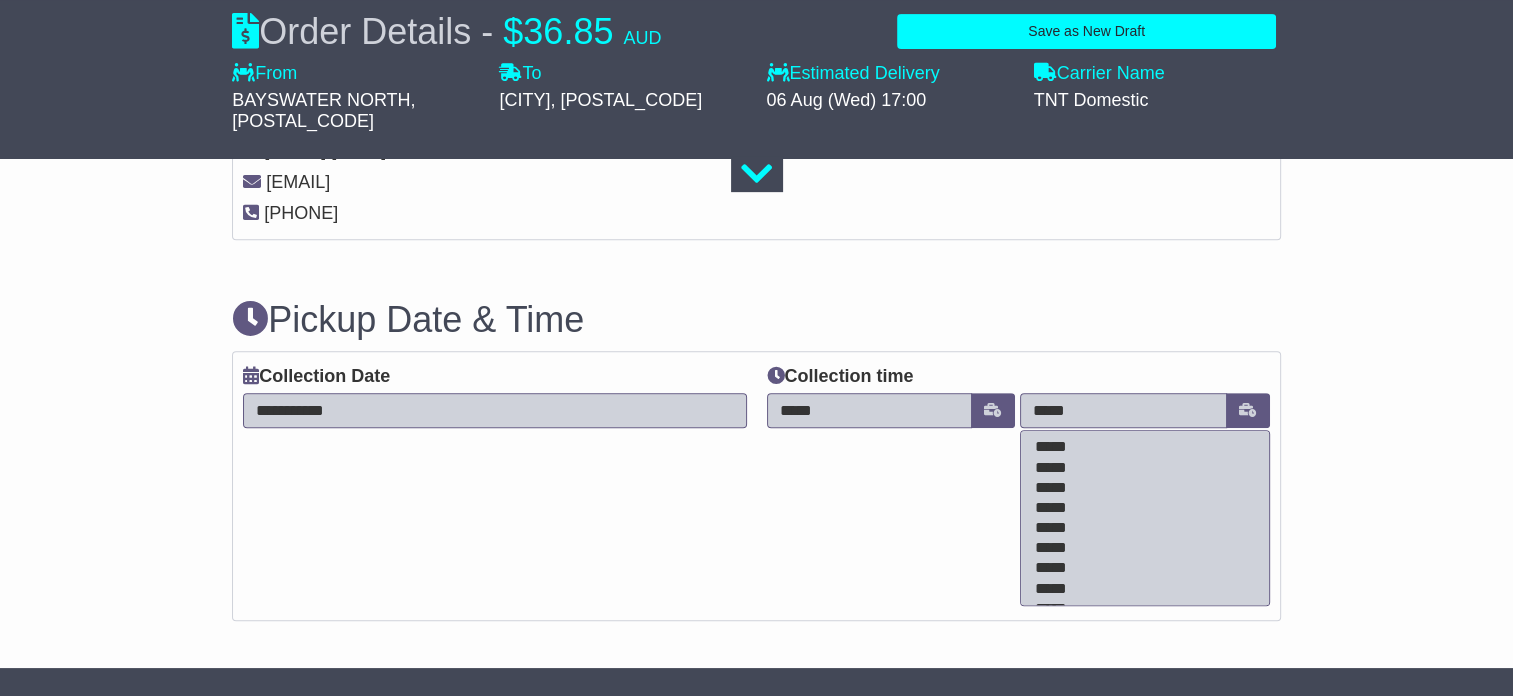 scroll, scrollTop: 100, scrollLeft: 0, axis: vertical 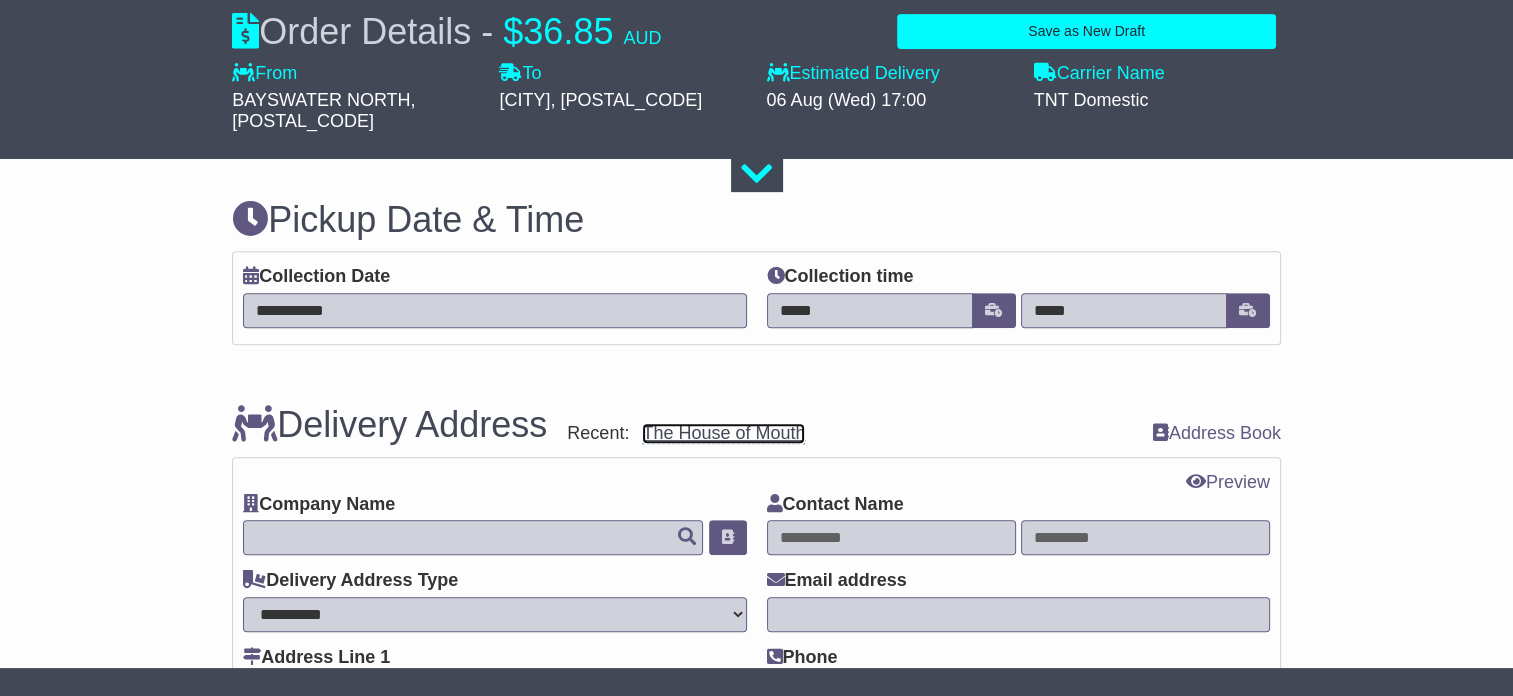click on "The House of Mouth" at bounding box center [723, 433] 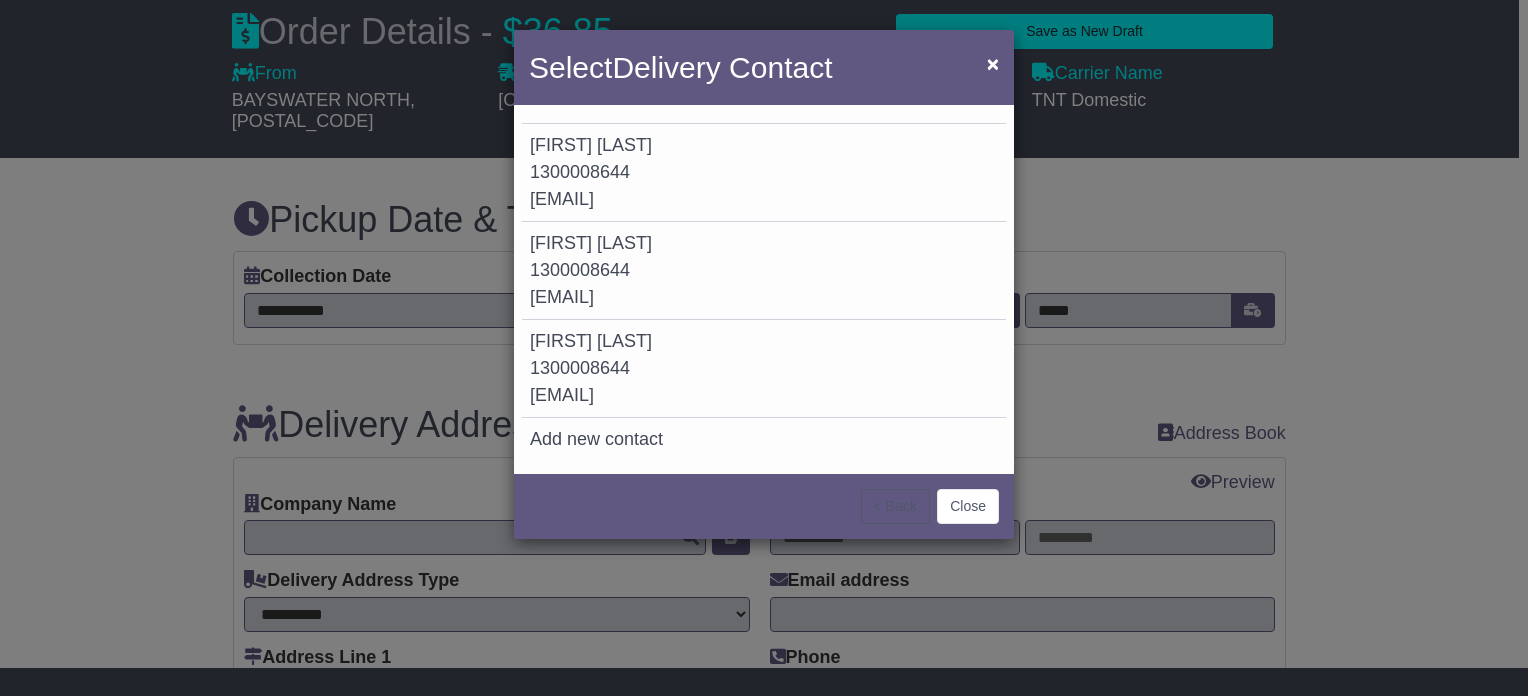 click on "Karen   Fairhurst
1300008644
sales@profdent.com.au" at bounding box center (764, 173) 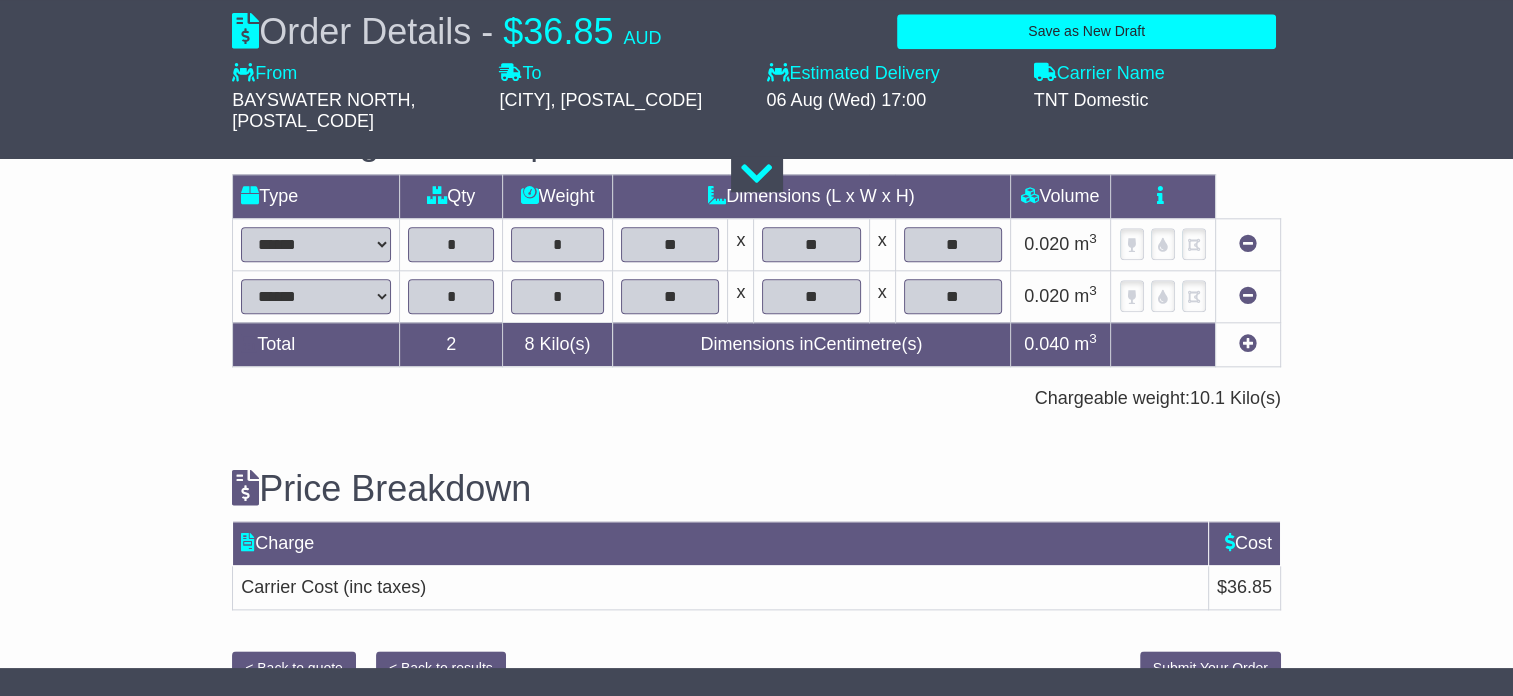 scroll, scrollTop: 2248, scrollLeft: 0, axis: vertical 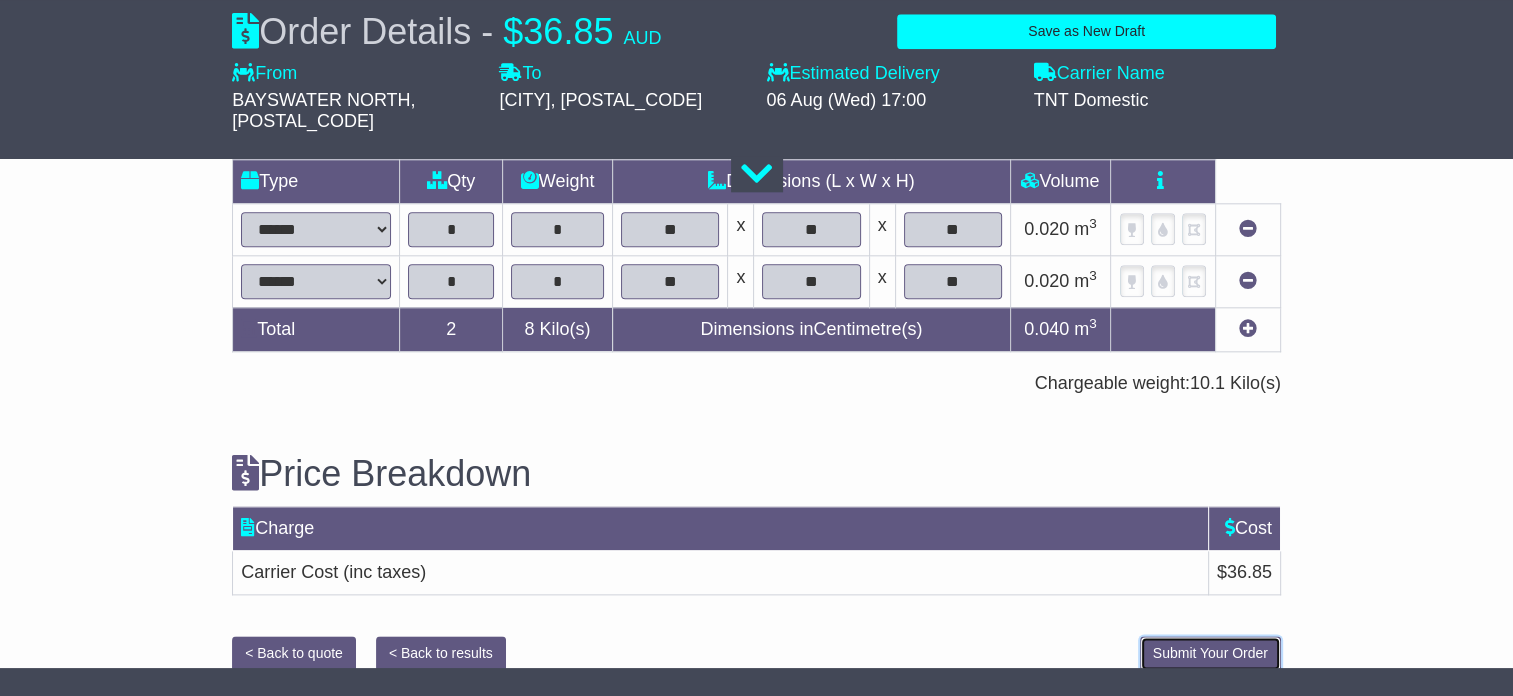 click on "Submit Your Order" at bounding box center (1210, 653) 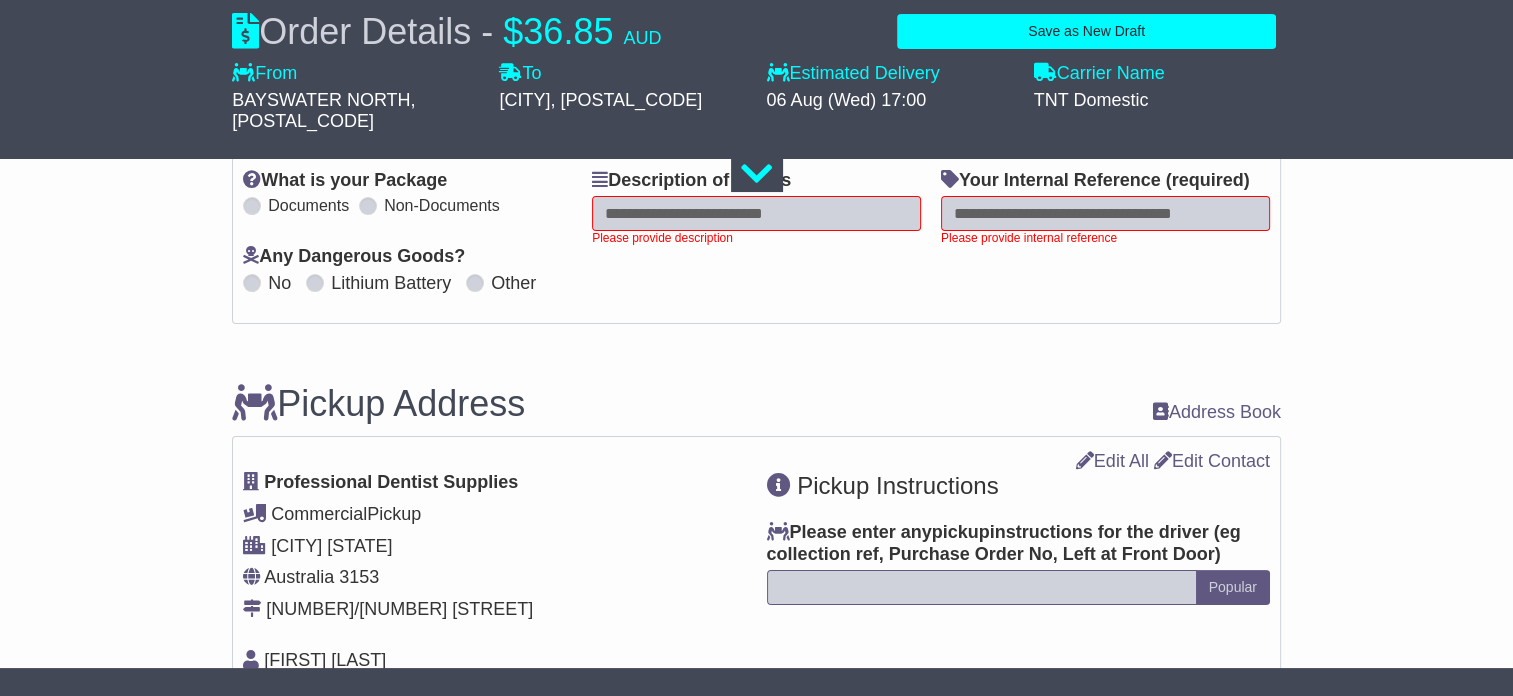 scroll, scrollTop: 292, scrollLeft: 0, axis: vertical 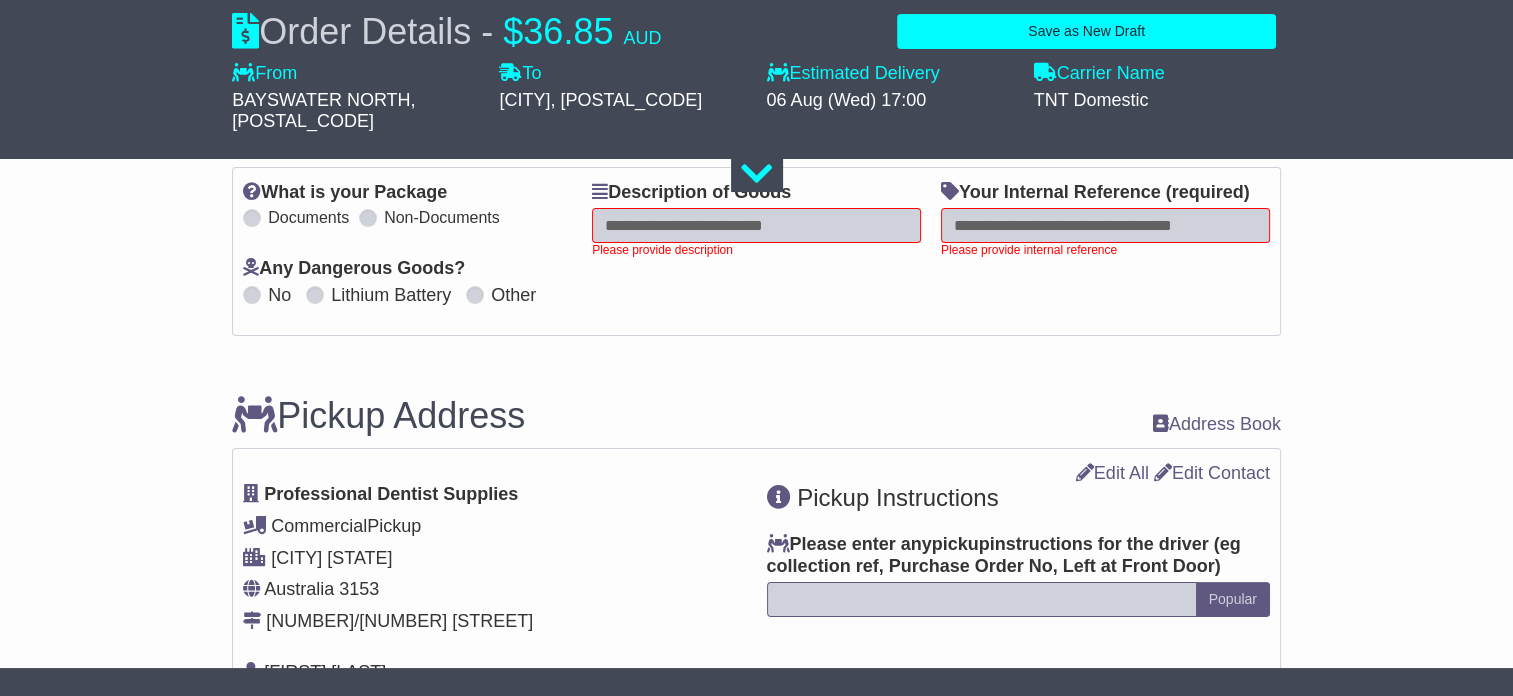 click at bounding box center (756, 225) 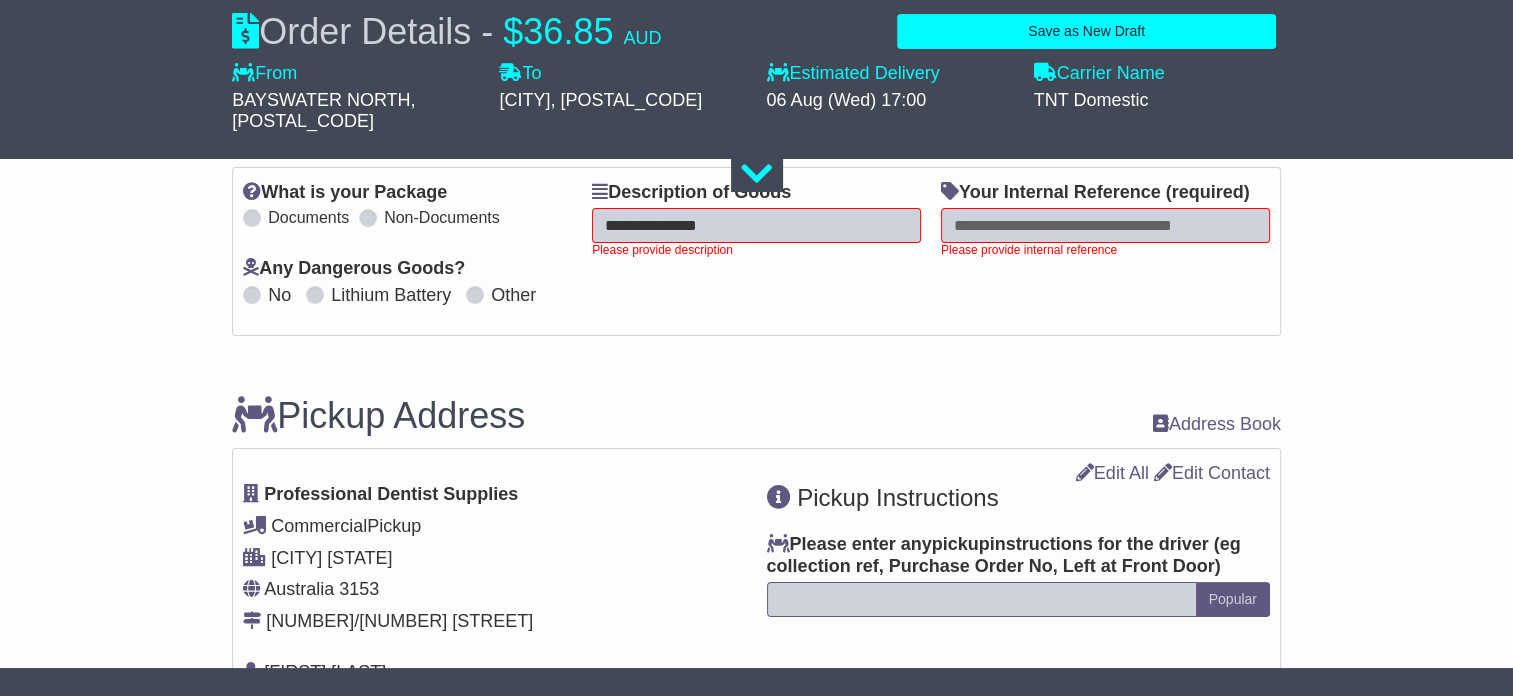 type on "**********" 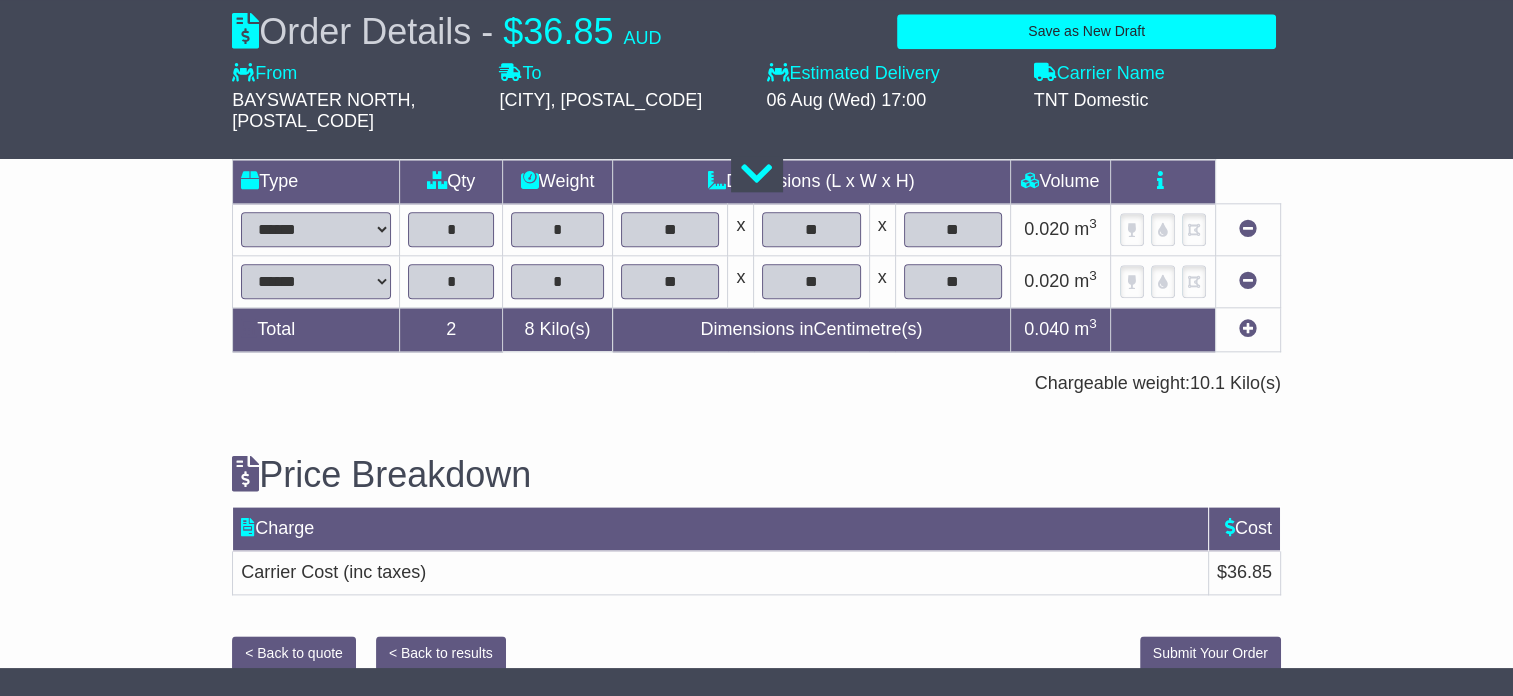 type on "*****" 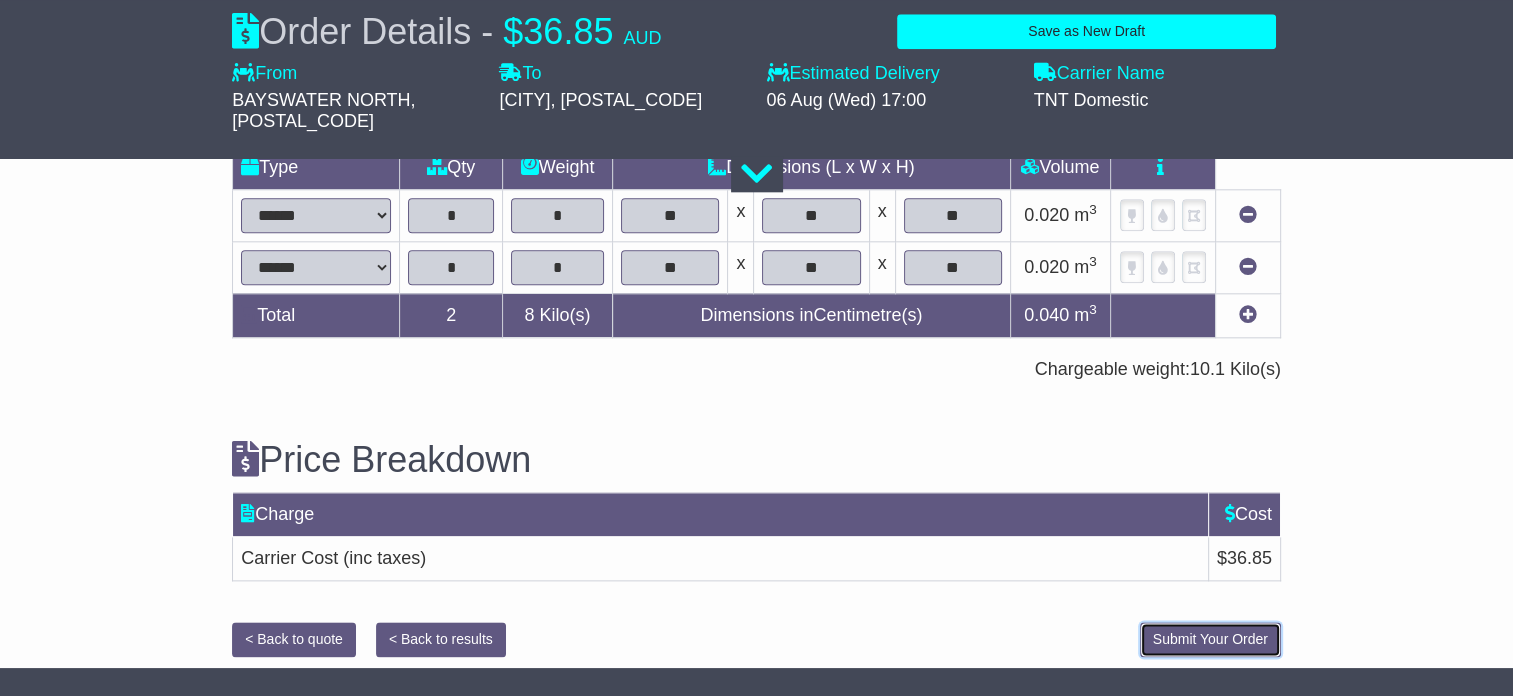 scroll, scrollTop: 2132, scrollLeft: 0, axis: vertical 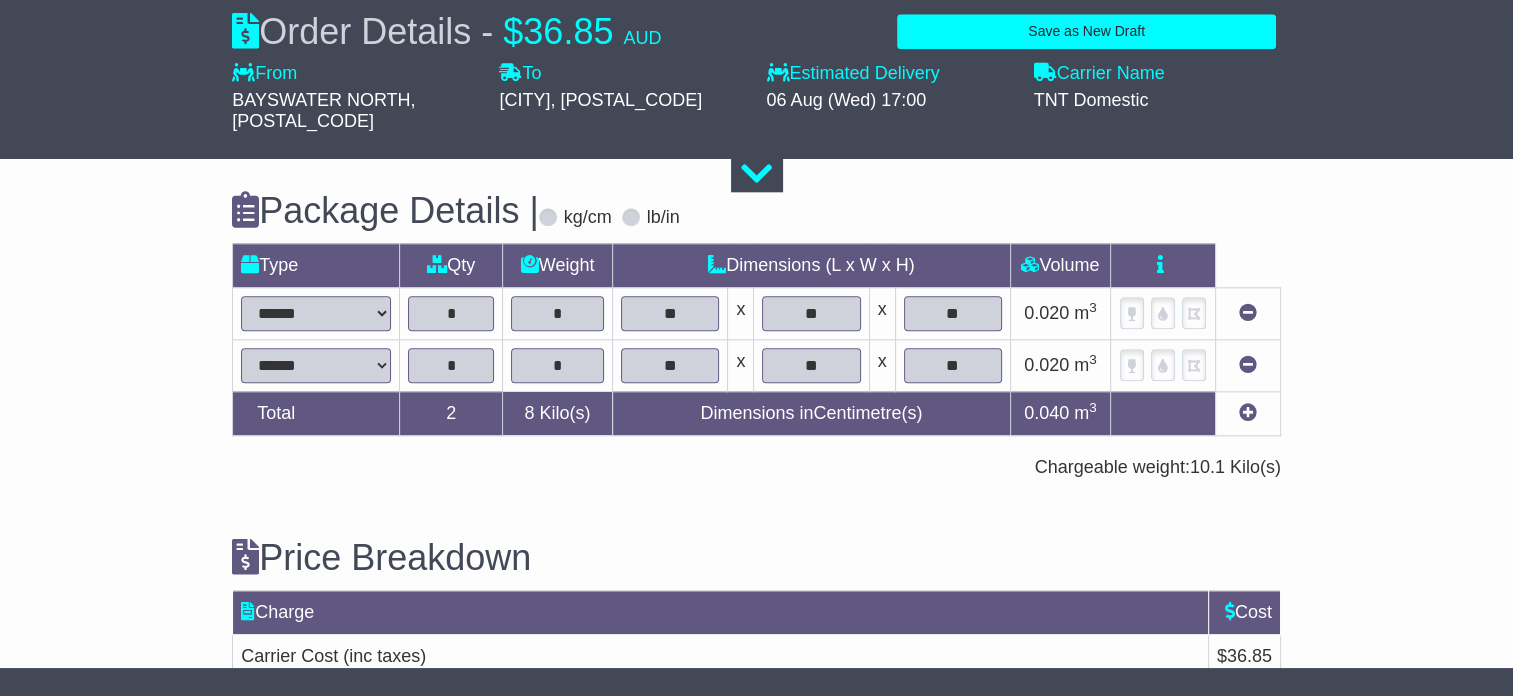 click on "Submit Your Order" at bounding box center (1210, 737) 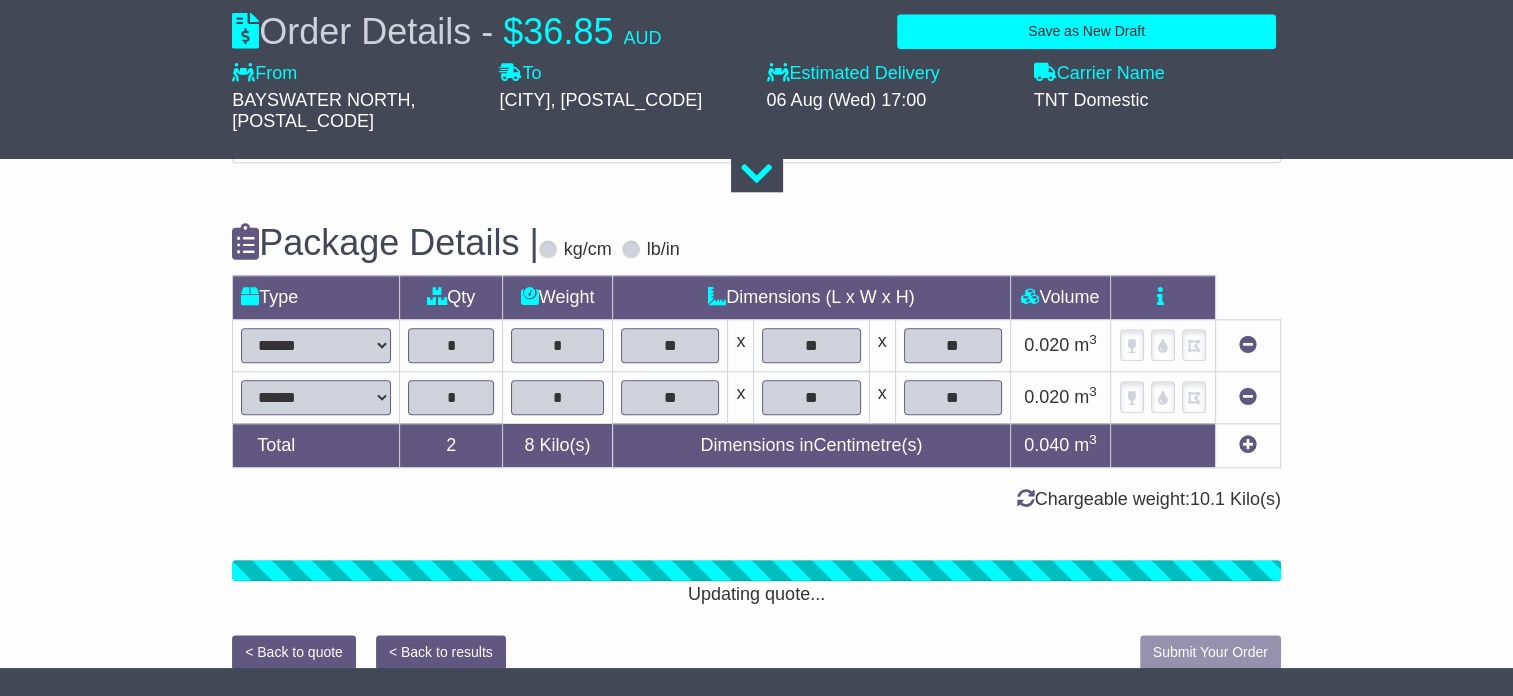 scroll, scrollTop: 2248, scrollLeft: 0, axis: vertical 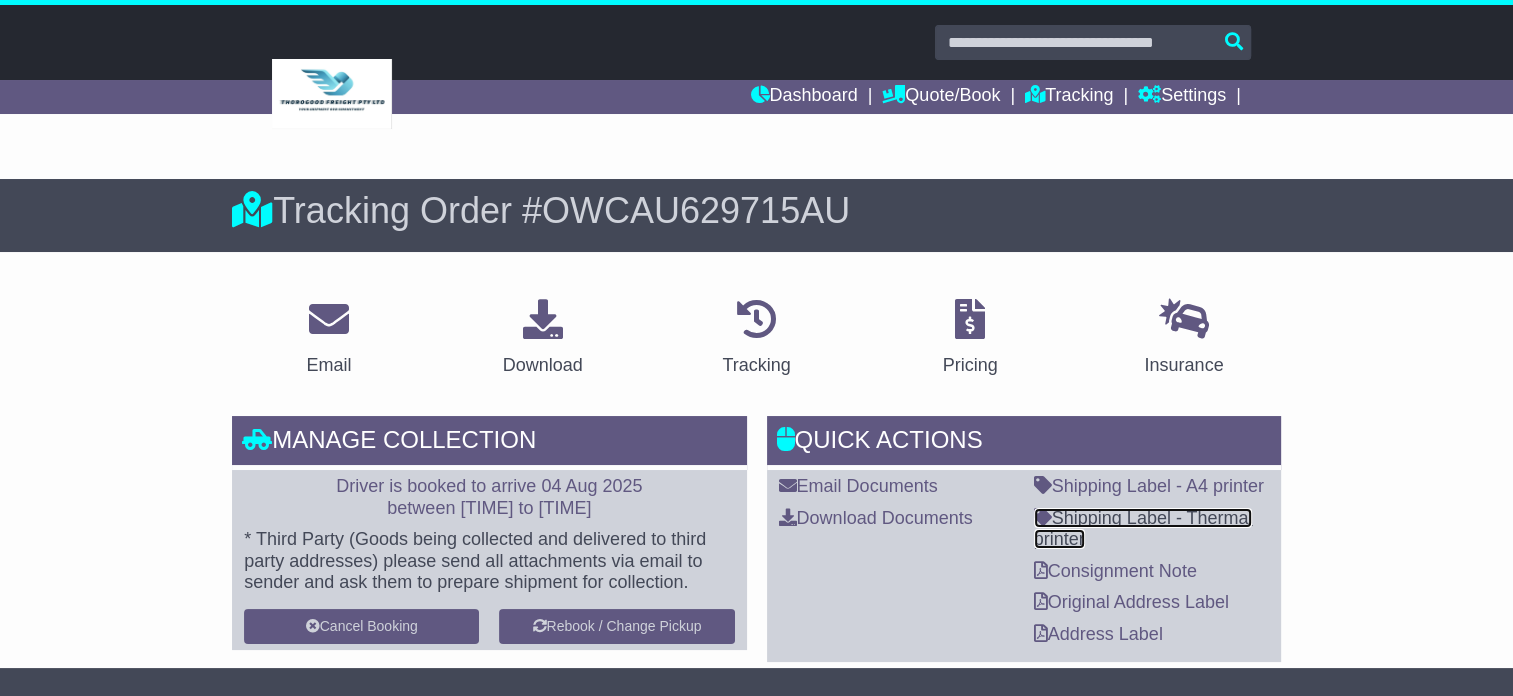 click on "Shipping Label - Thermal printer" at bounding box center [1143, 529] 